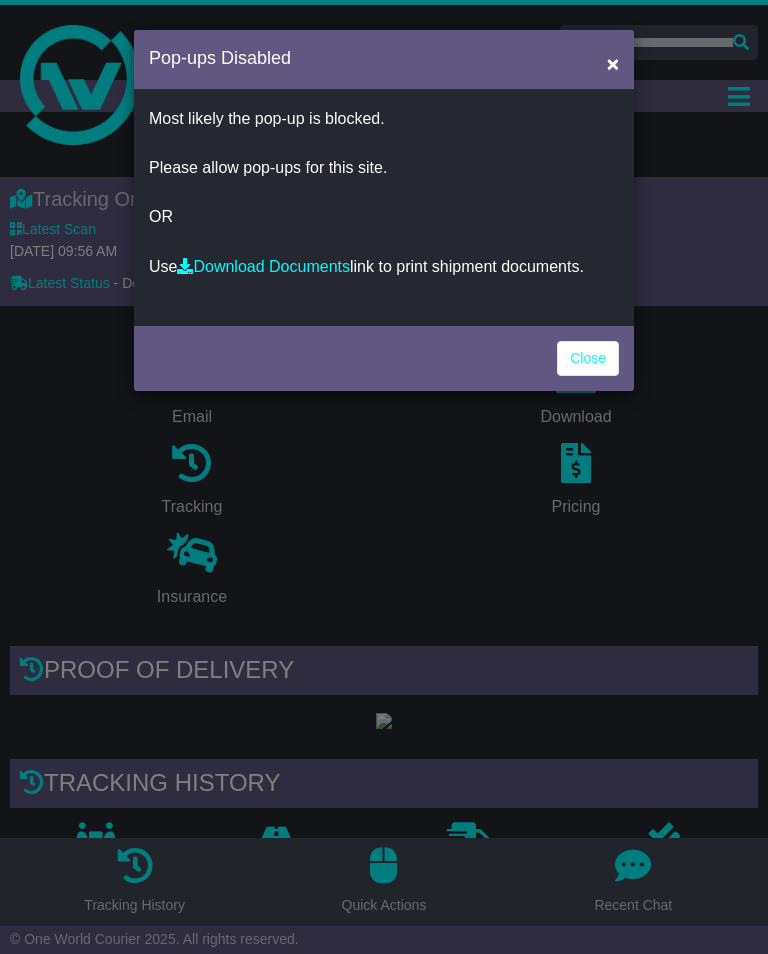 scroll, scrollTop: 0, scrollLeft: 0, axis: both 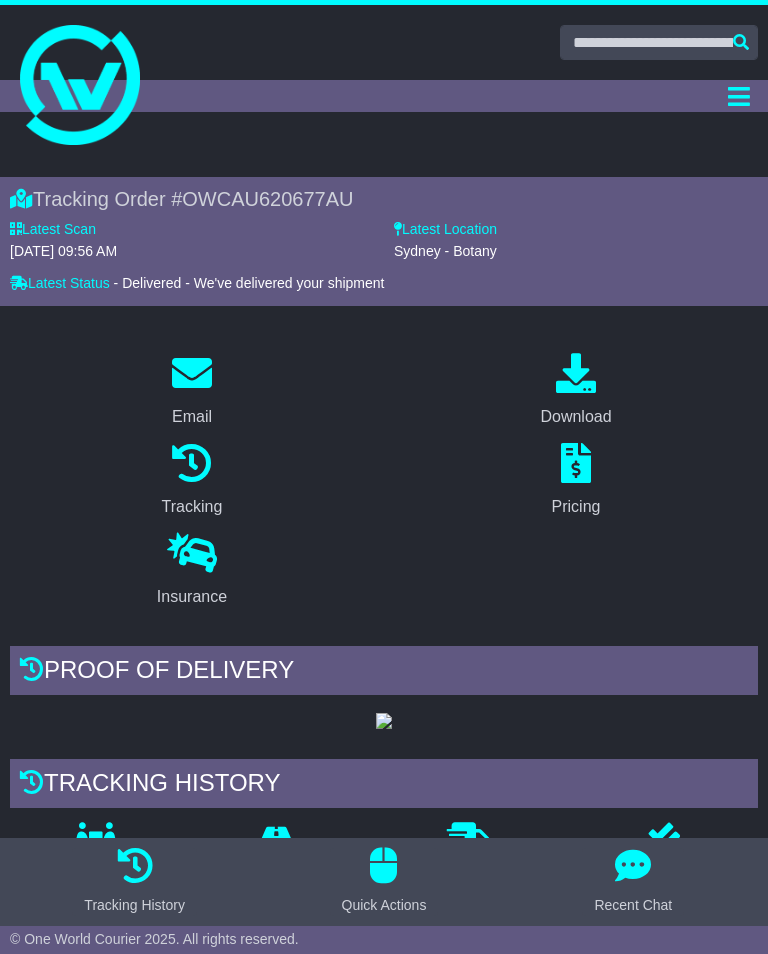 click on "Dashboard
Quote/Book
Domestic
International
Saved Quotes
Drafts
Domestic Quote / Book
International Quote / Book
Saved Quotes
Drafts
Tracking
Financials
Support
Settings
Settings
Address Book
Settings" at bounding box center [384, 96] 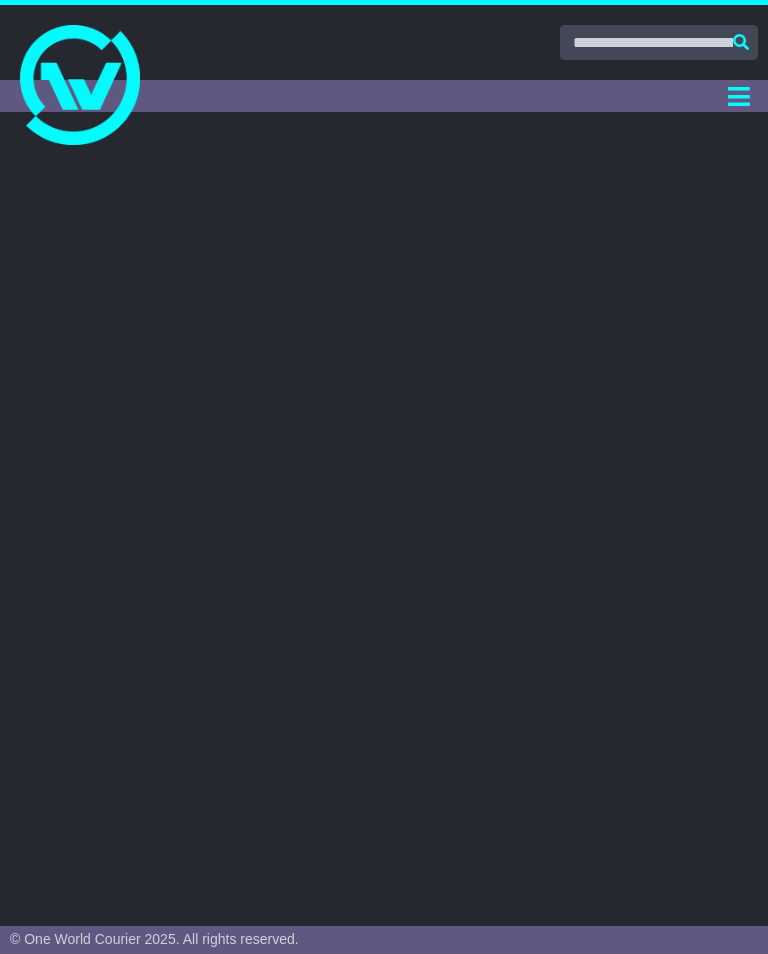 scroll, scrollTop: 0, scrollLeft: 0, axis: both 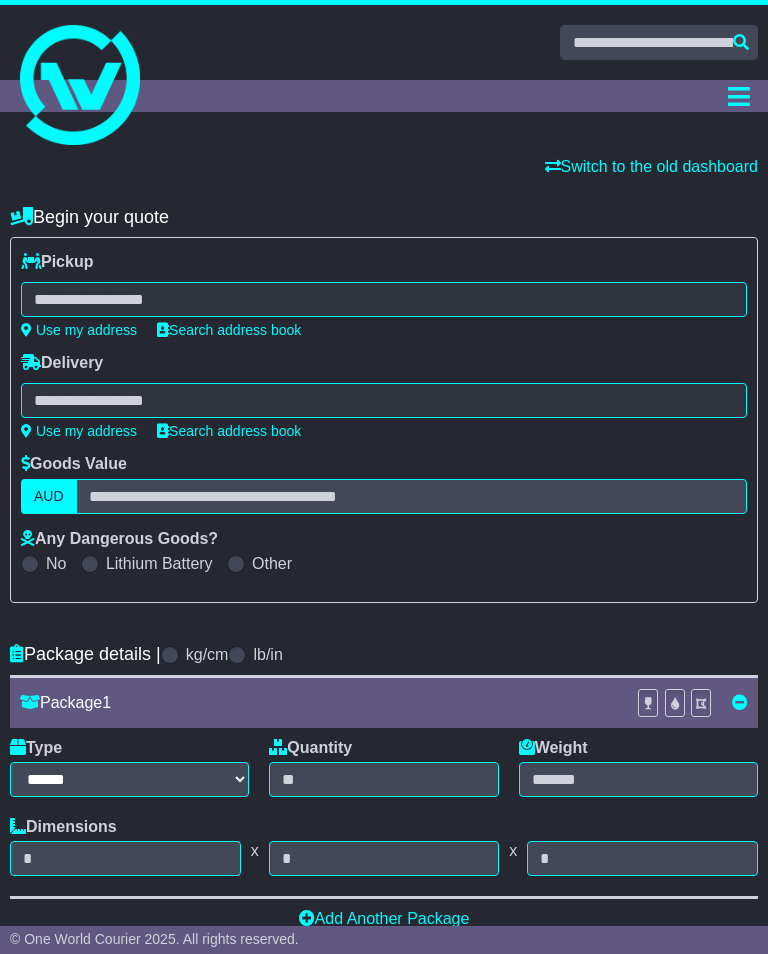 click at bounding box center (384, 299) 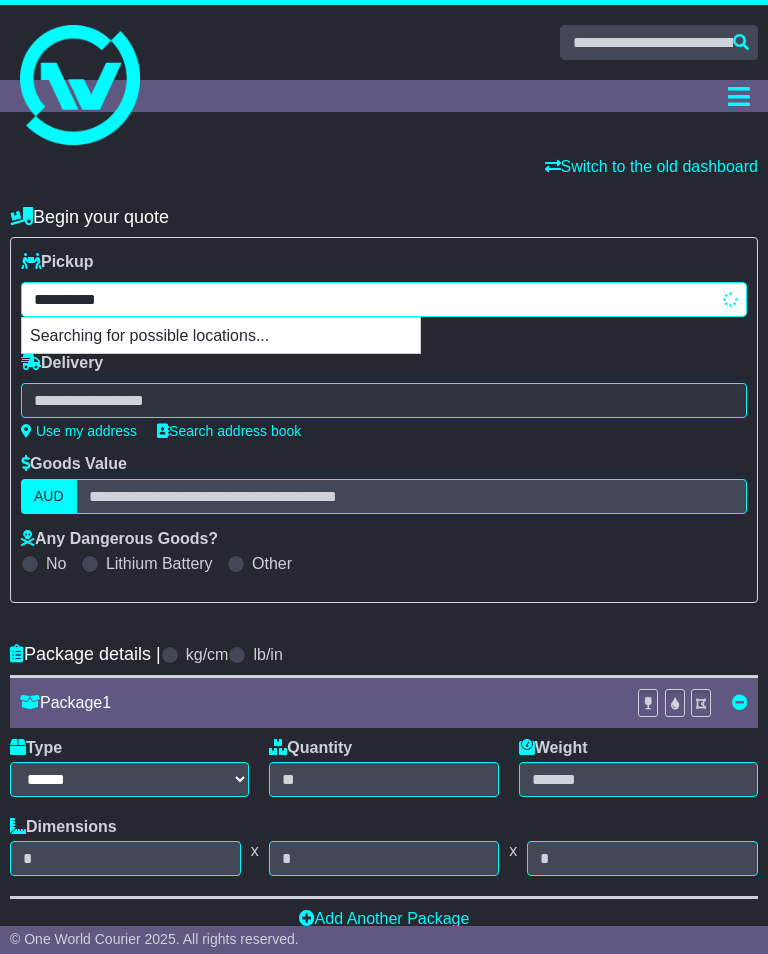 type on "**********" 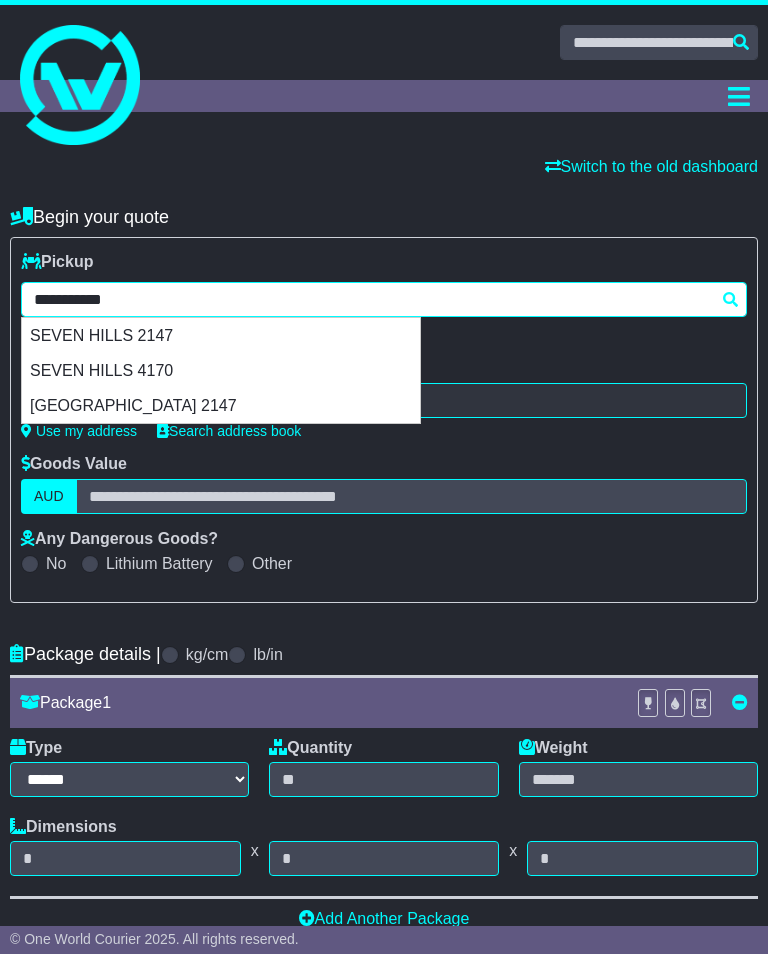 click on "SEVEN HILLS 2147" at bounding box center (221, 335) 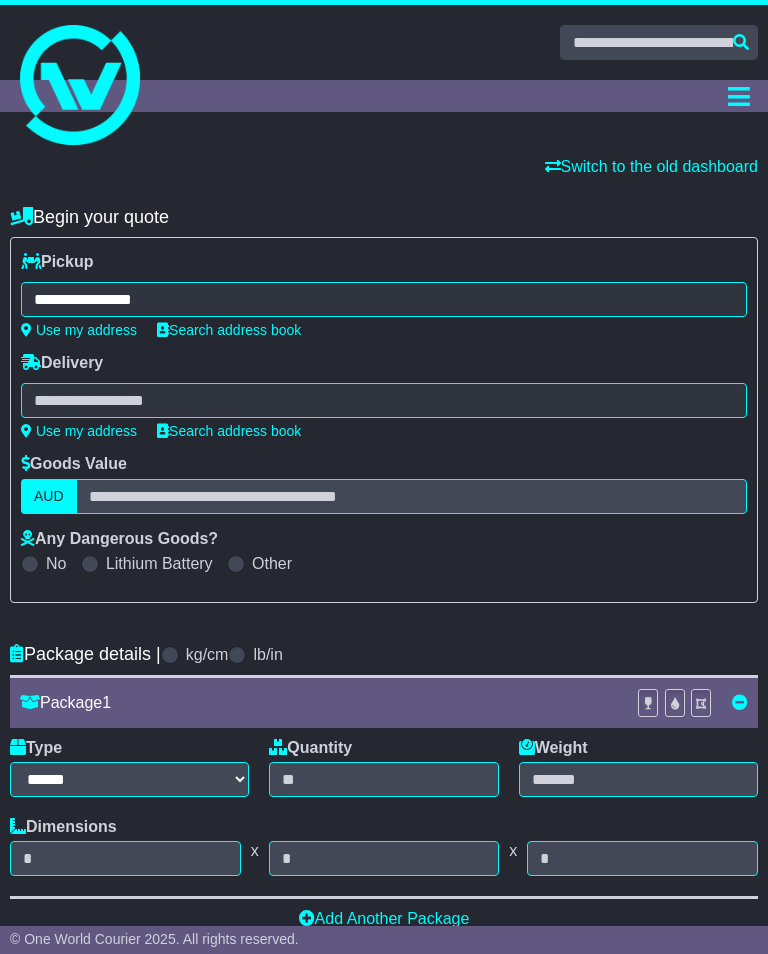 type on "**********" 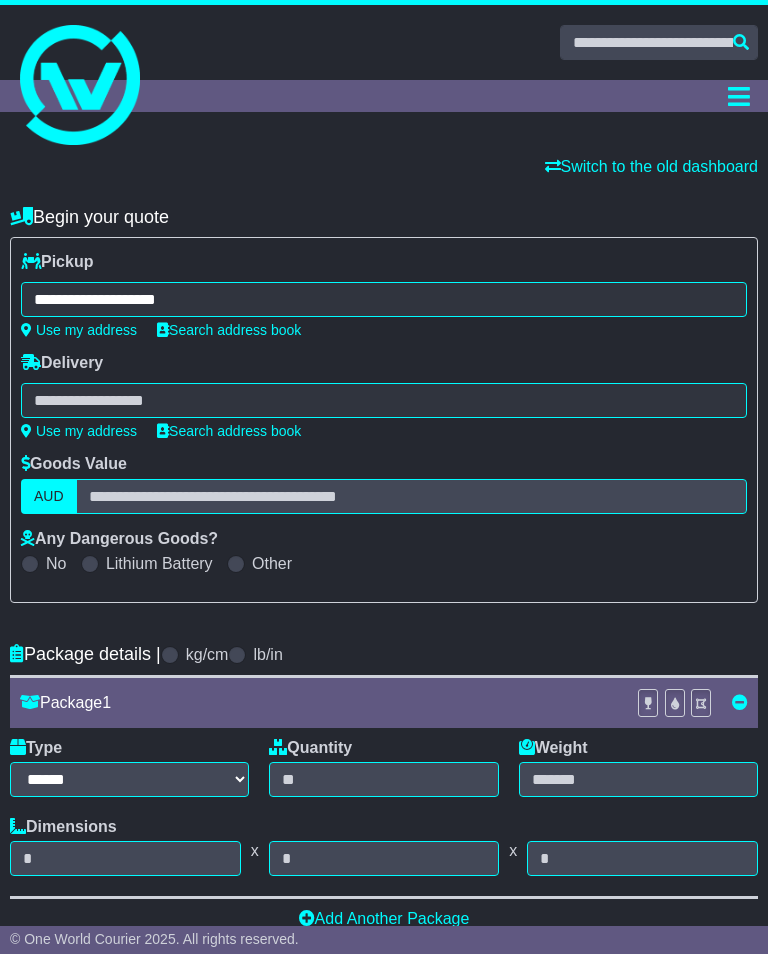 click at bounding box center (384, 400) 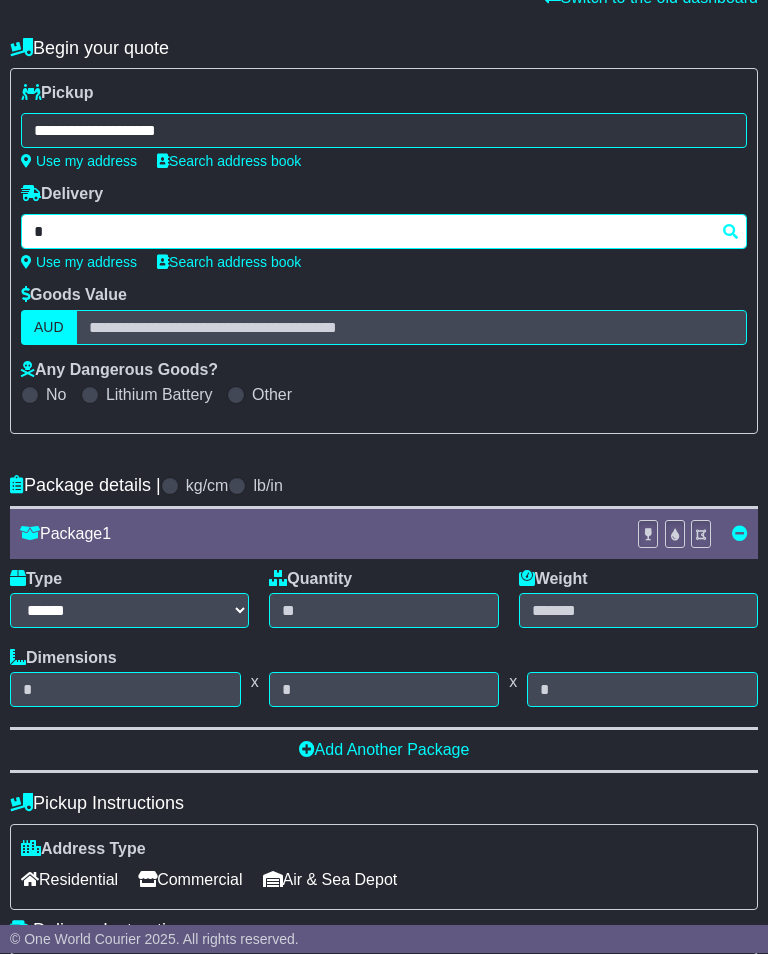 scroll, scrollTop: 169, scrollLeft: 0, axis: vertical 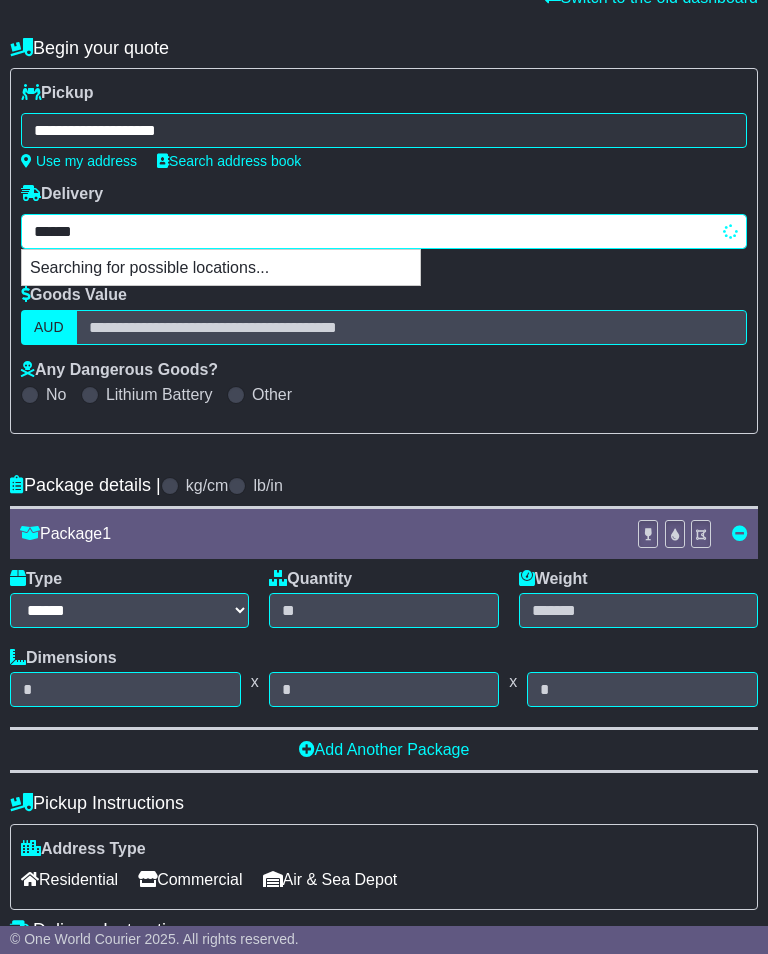 type on "*******" 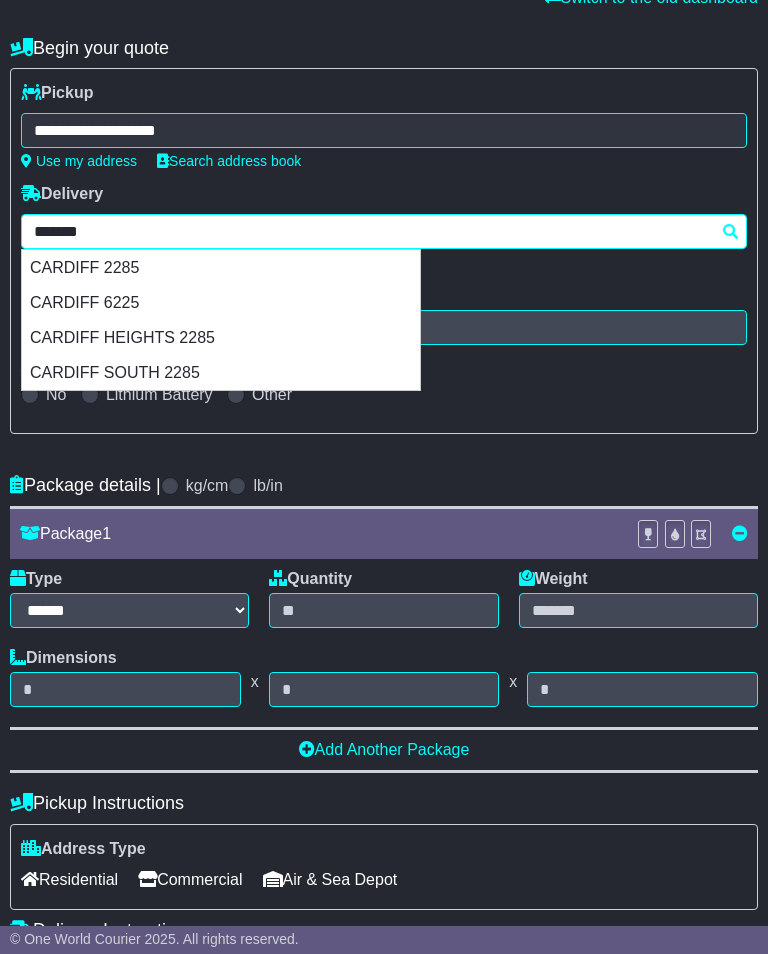click on "CARDIFF 2285" at bounding box center [221, 267] 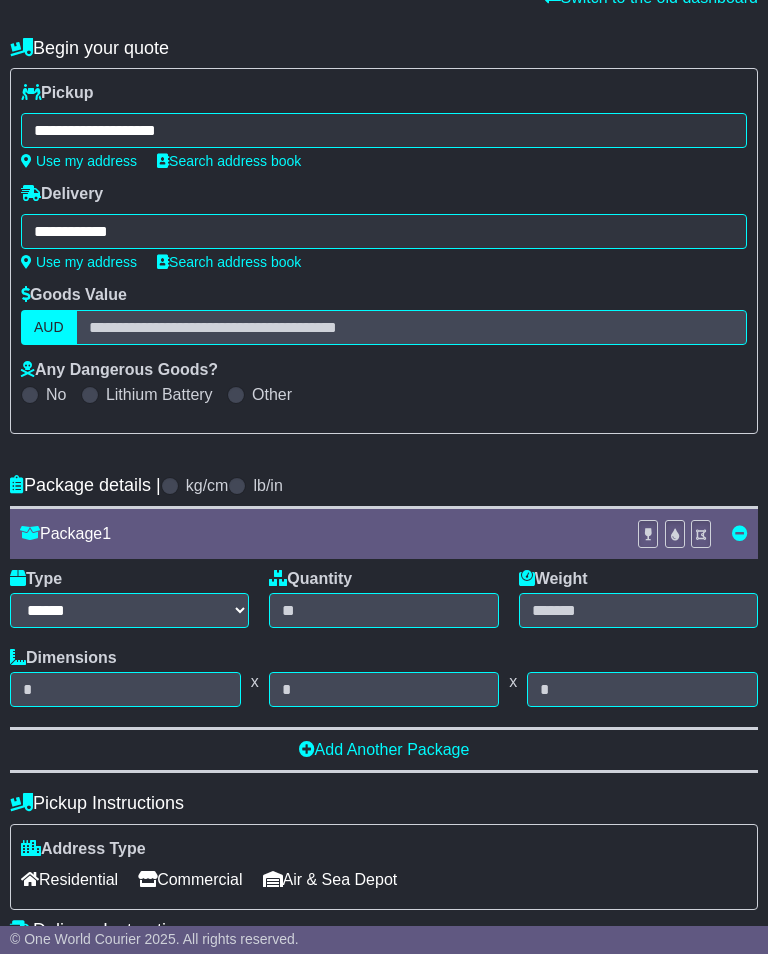 type on "**********" 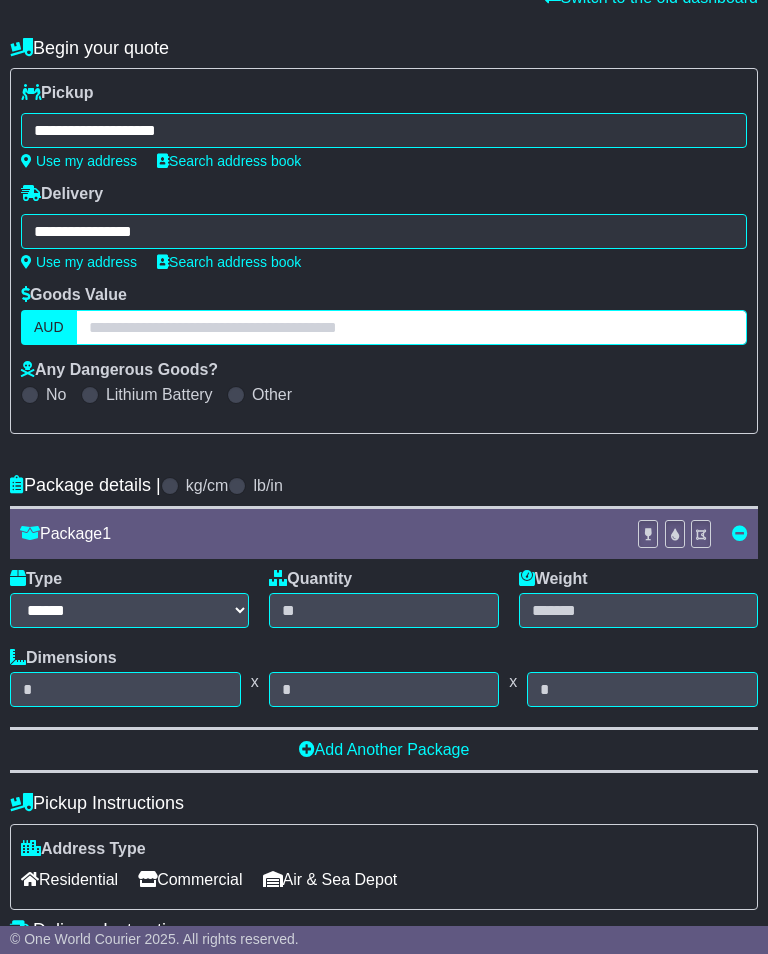 click at bounding box center [411, 327] 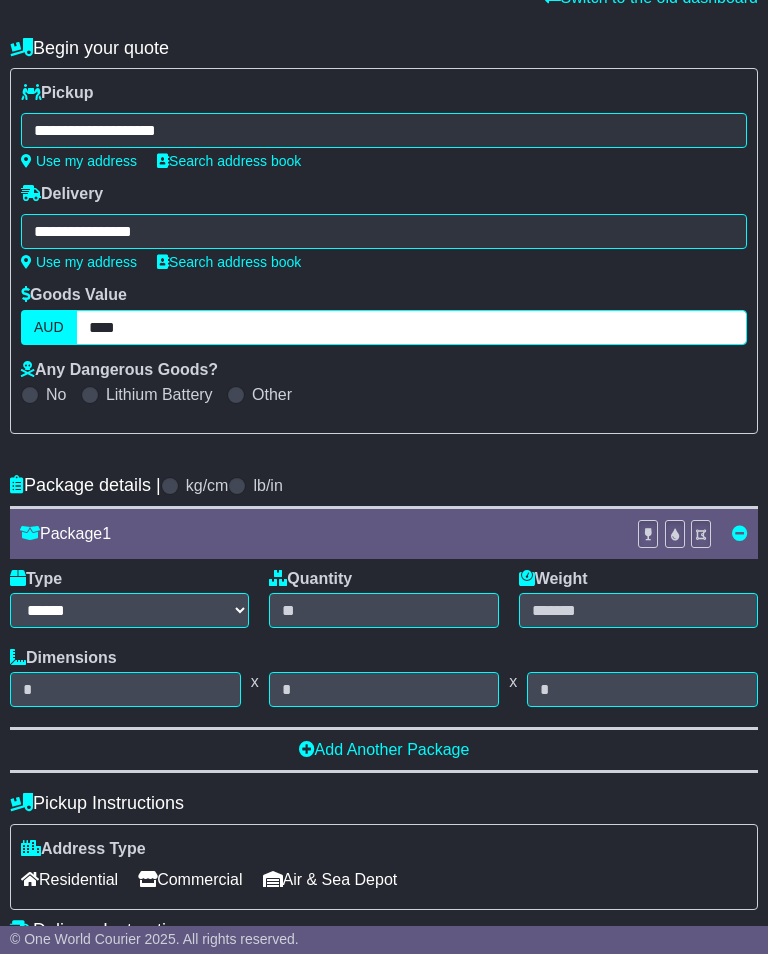 type on "****" 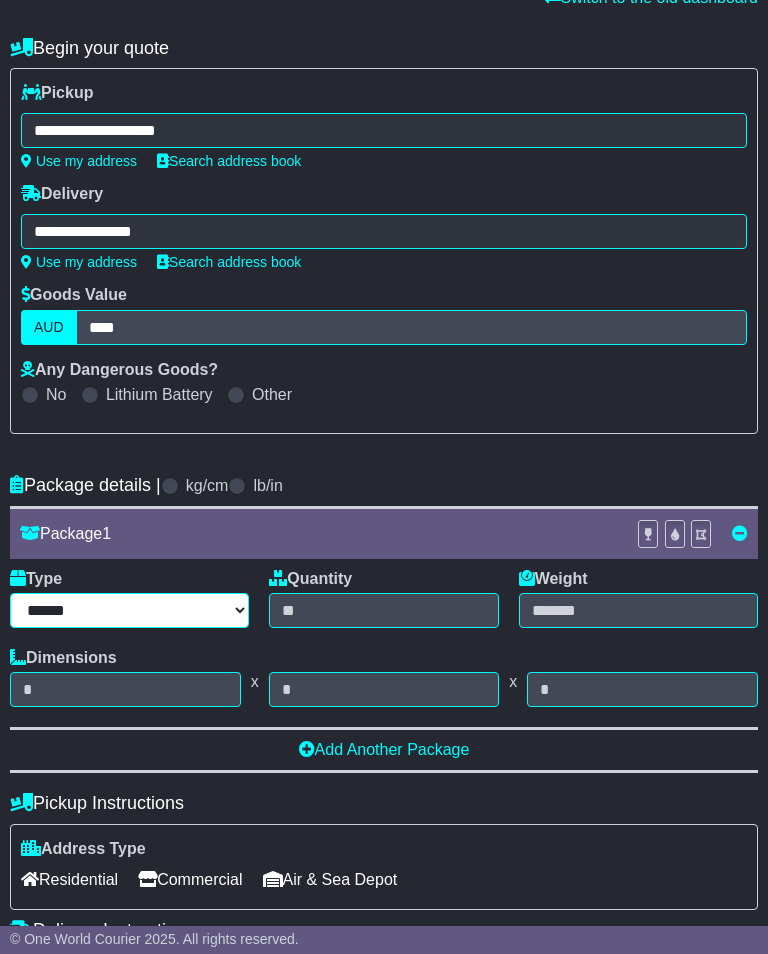 click on "****** ****** *** ******** ***** **** **** ****** *** *******" at bounding box center [129, 610] 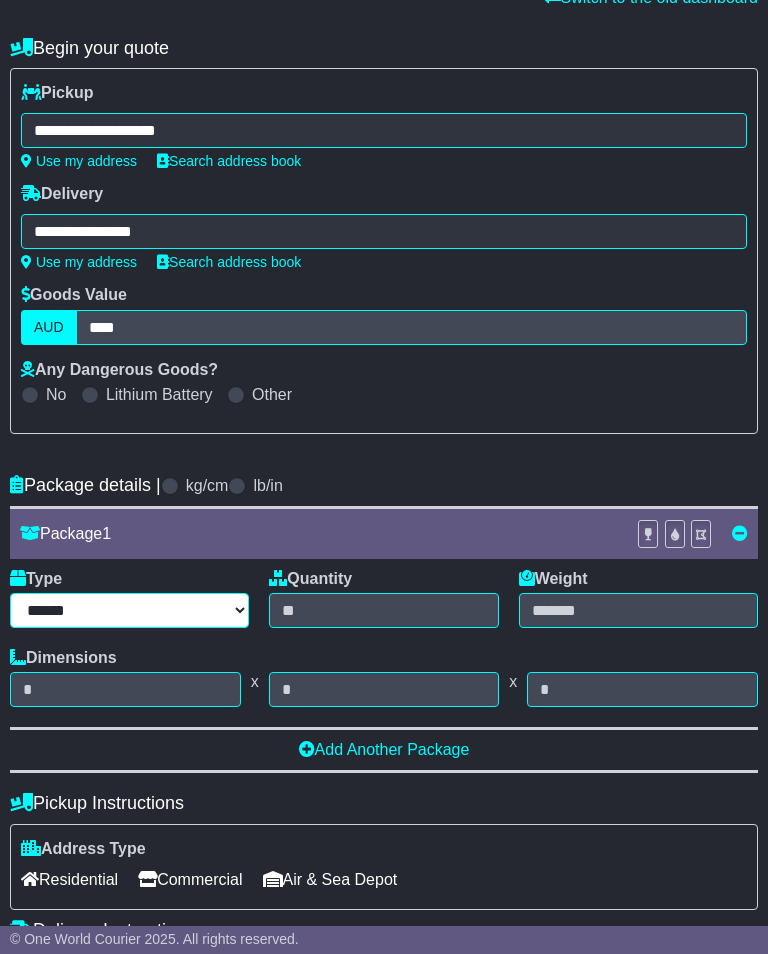 select on "*****" 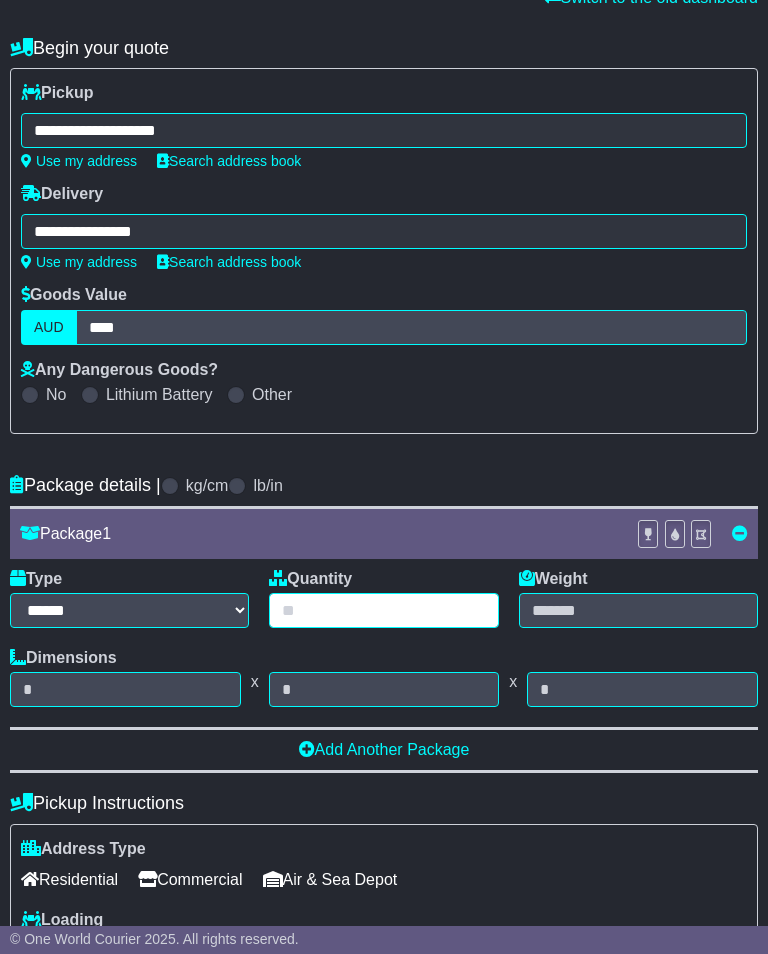 click at bounding box center [383, 610] 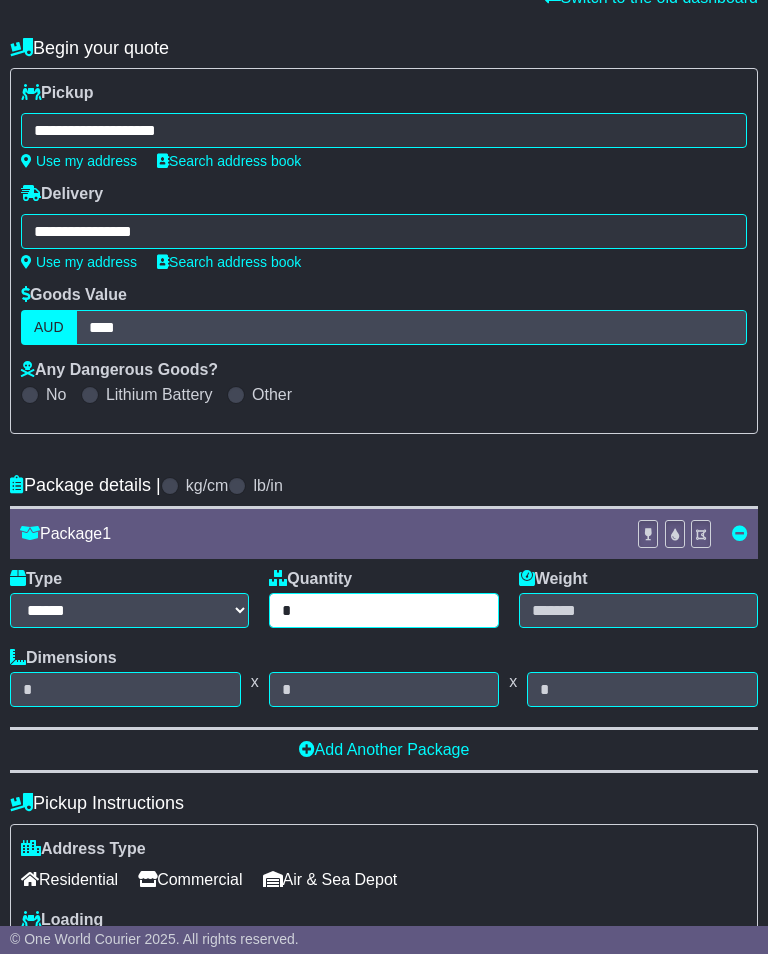 type on "*" 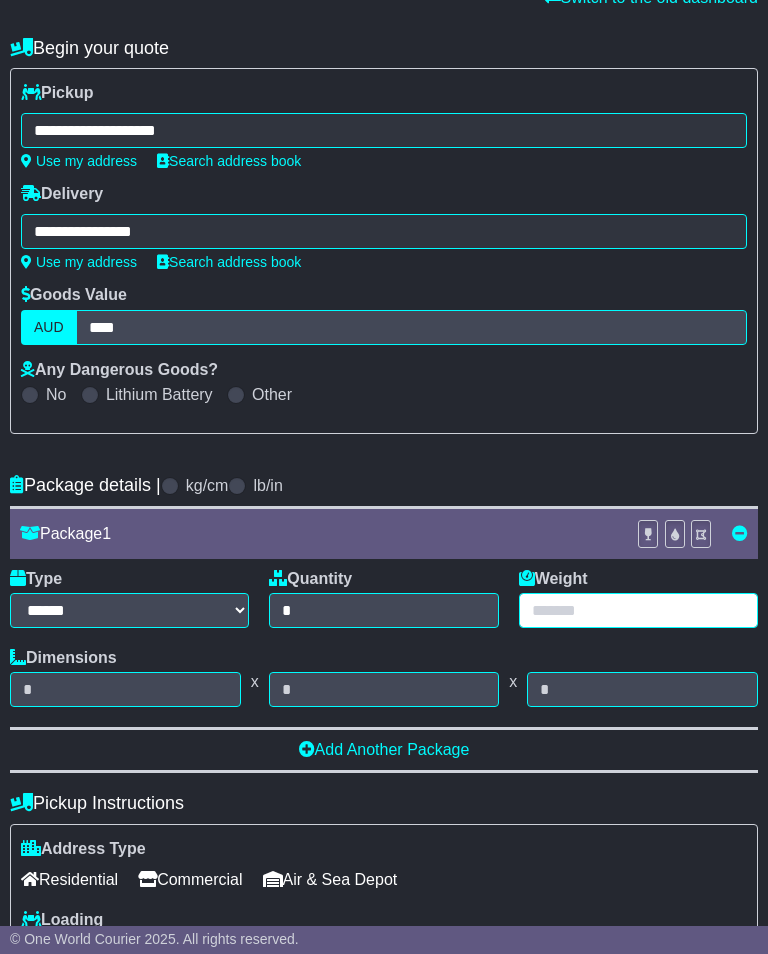 click at bounding box center (638, 610) 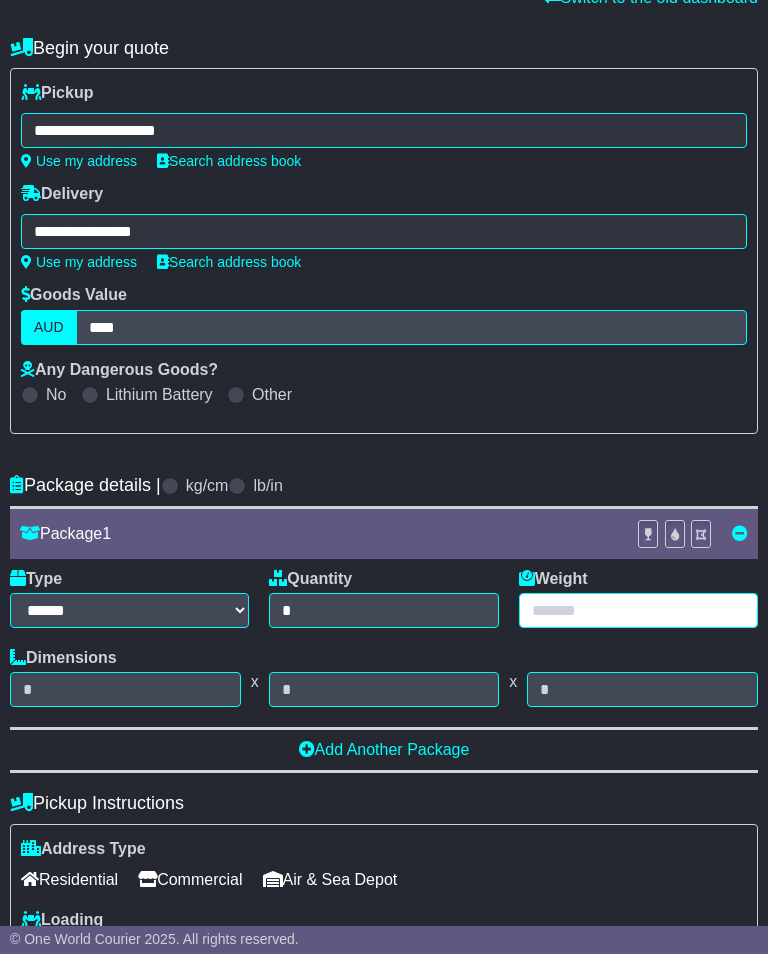 type on "*" 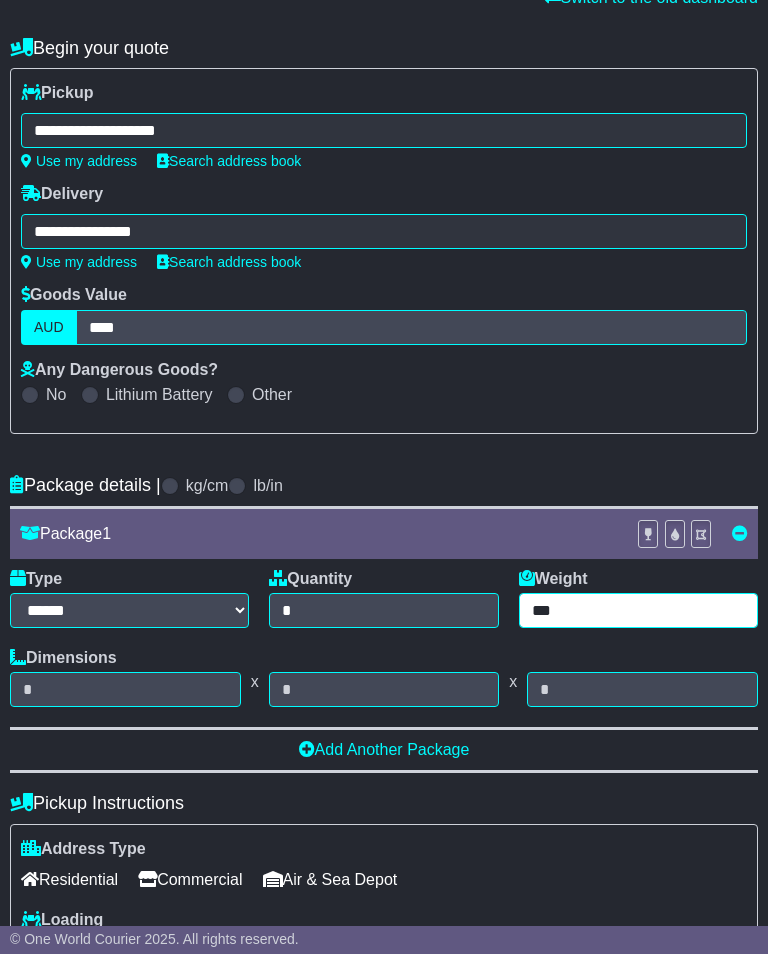 type on "***" 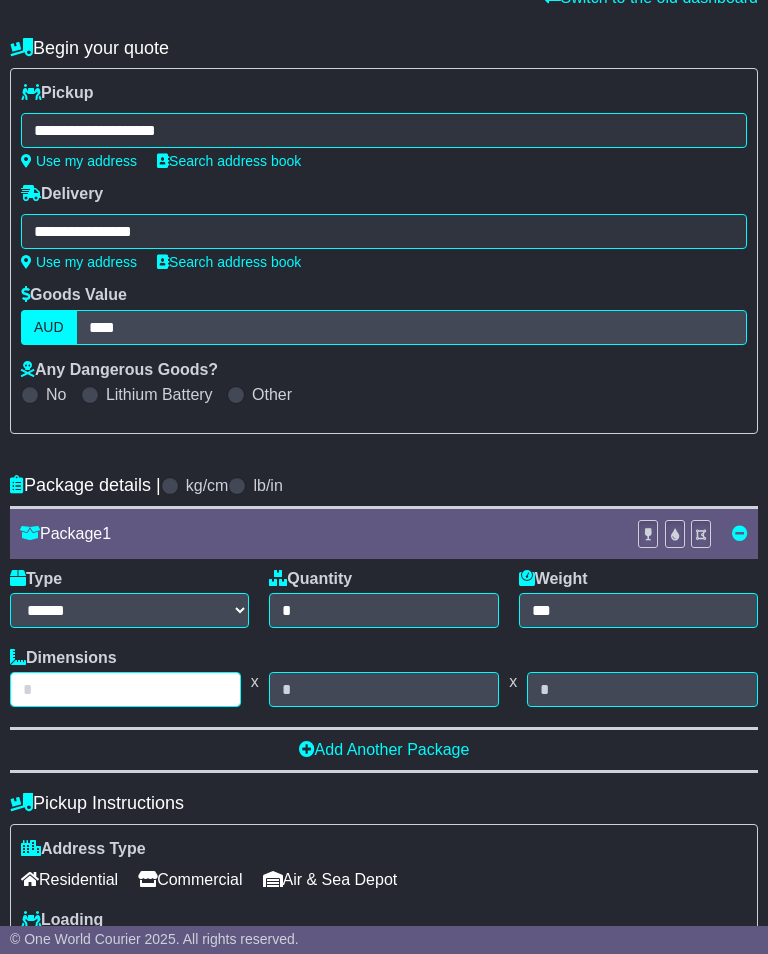 click at bounding box center (125, 689) 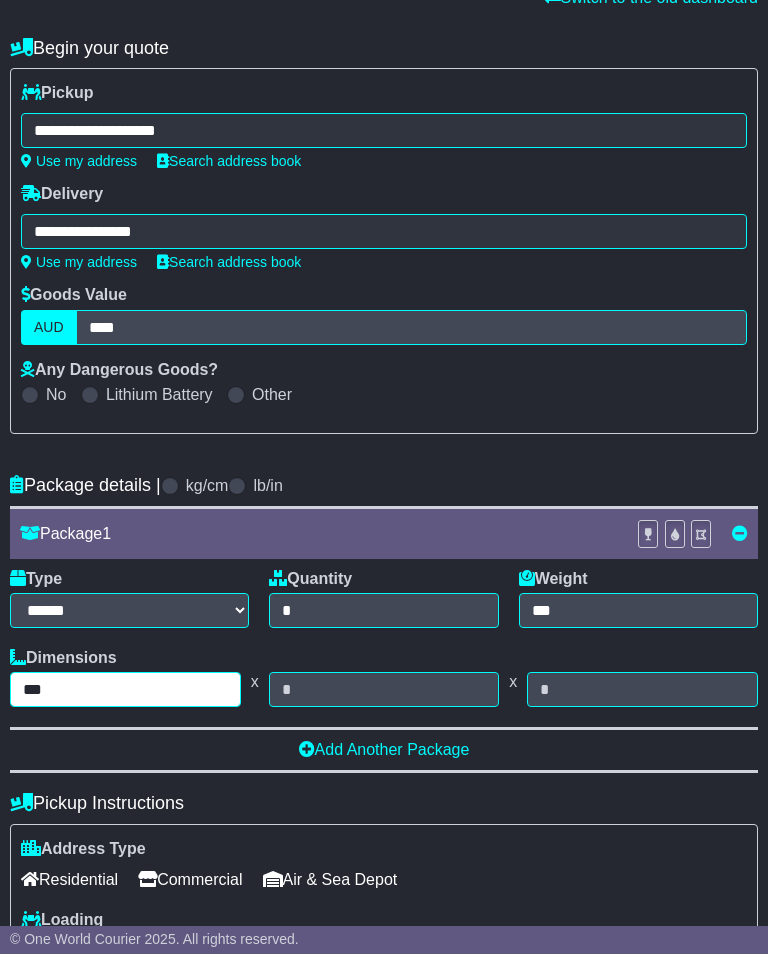 type on "***" 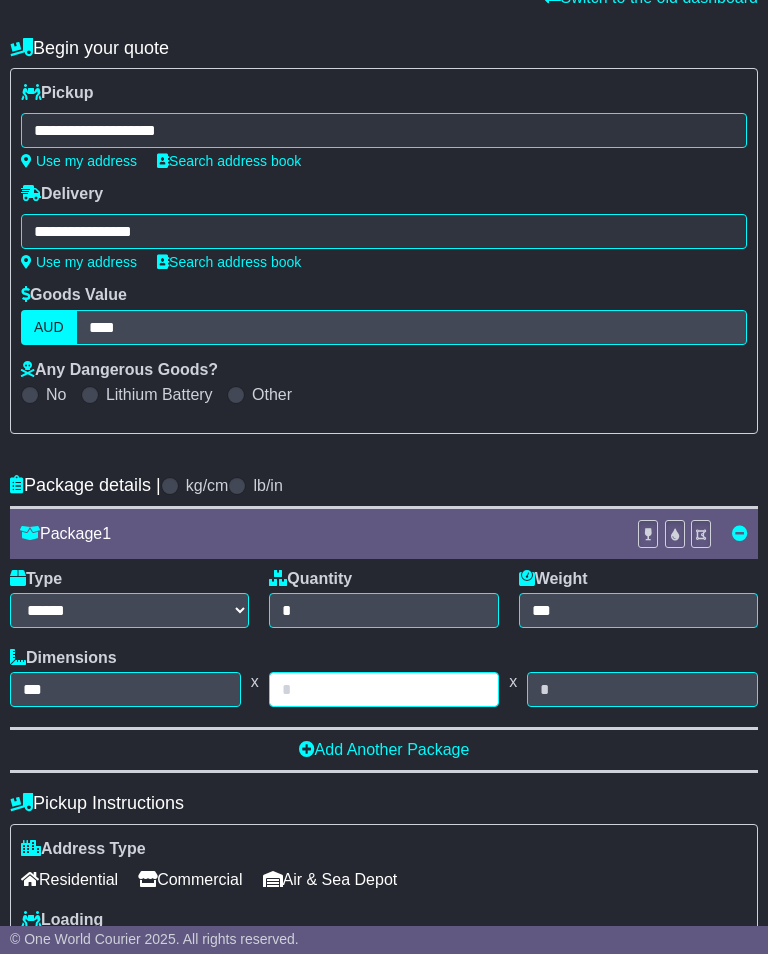 click at bounding box center (384, 689) 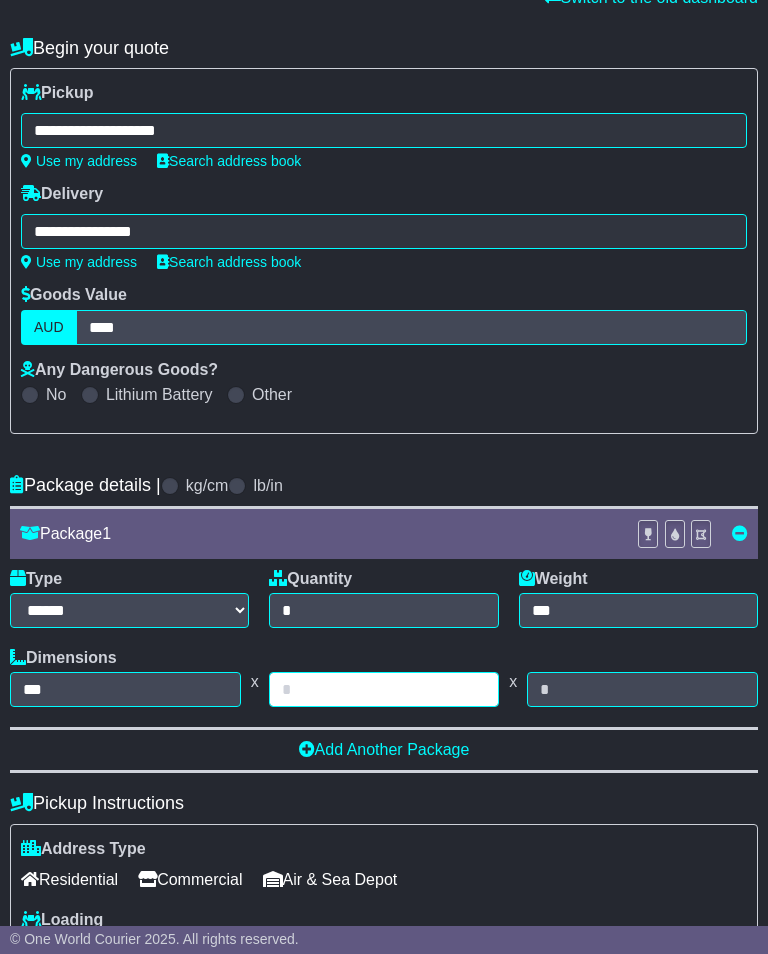 type on "*" 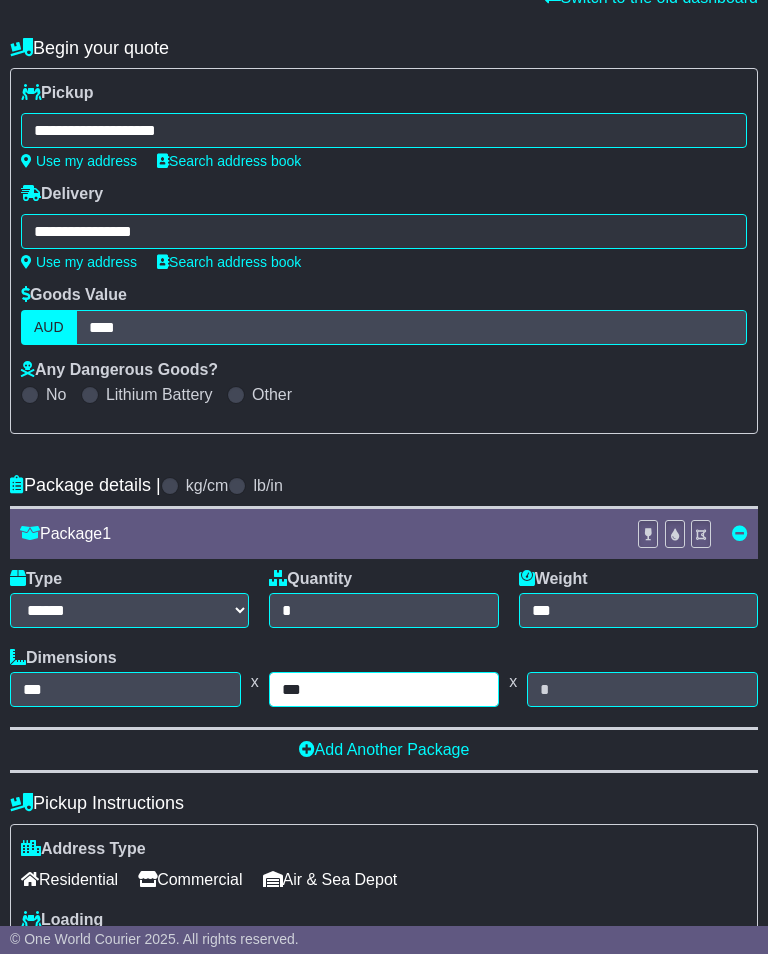 type on "***" 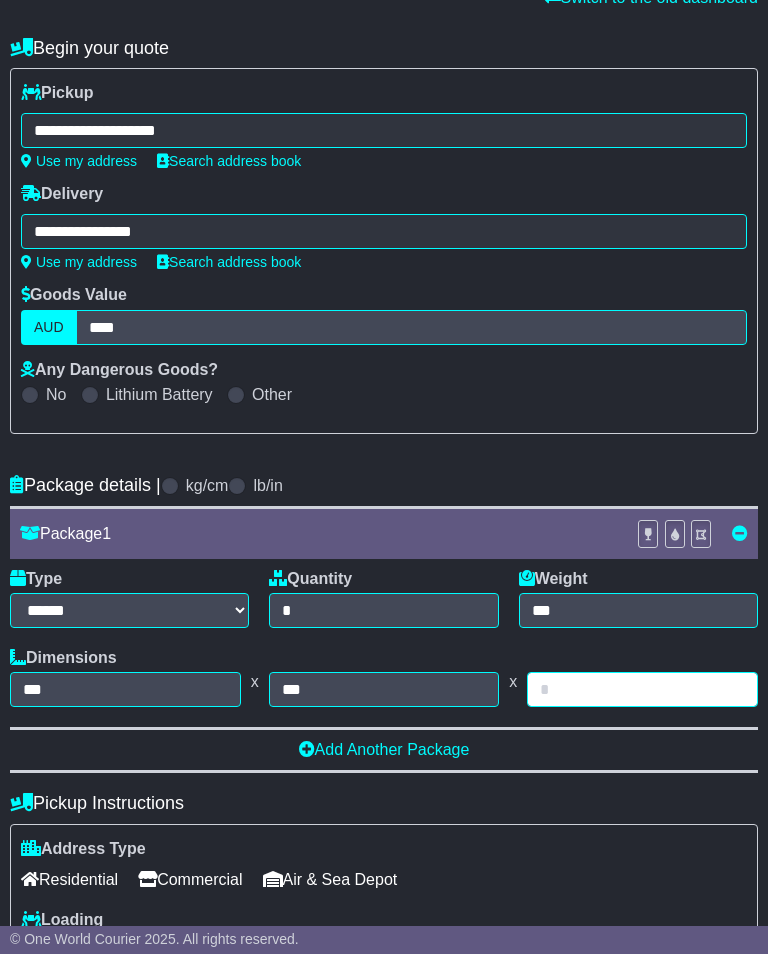 click at bounding box center (642, 689) 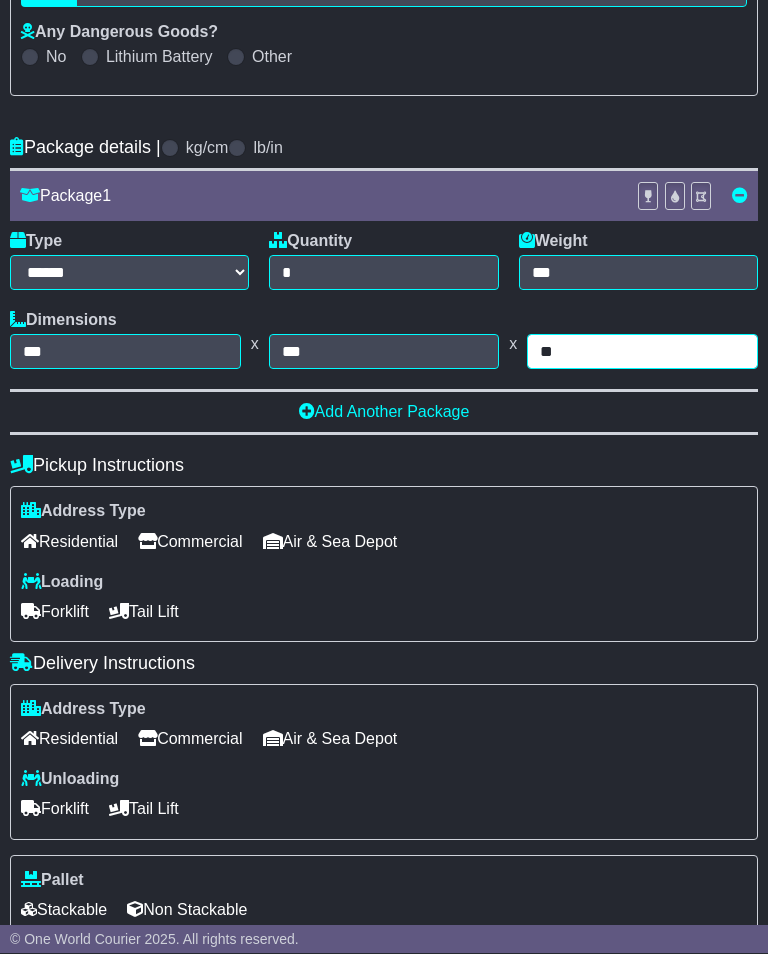 type on "**" 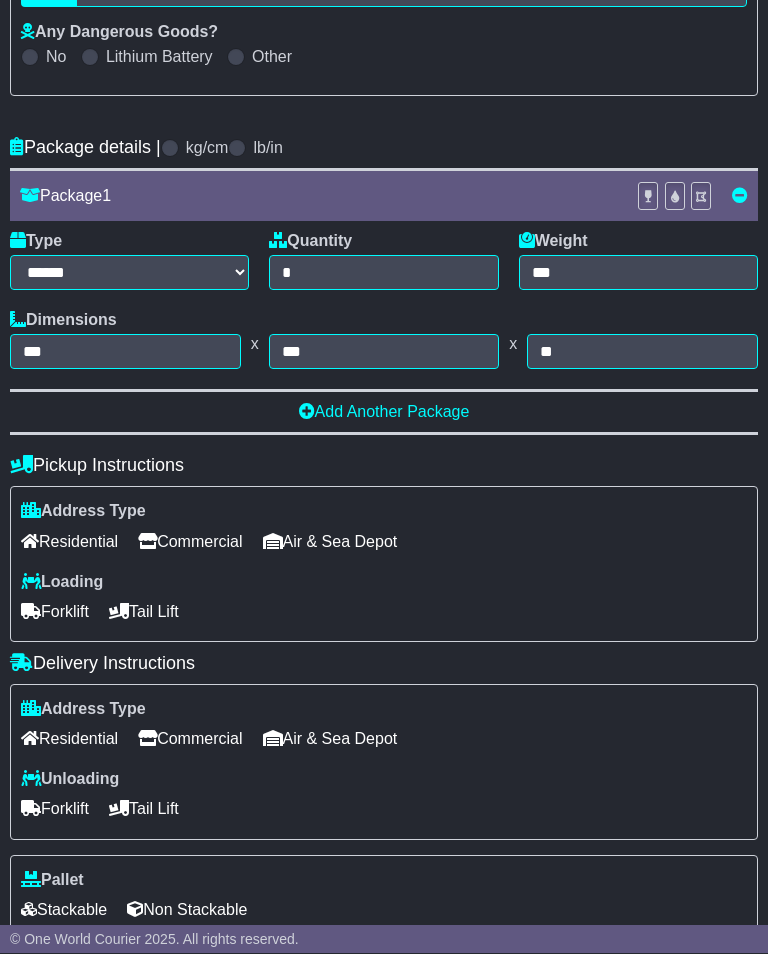 click on "Commercial" at bounding box center (190, 542) 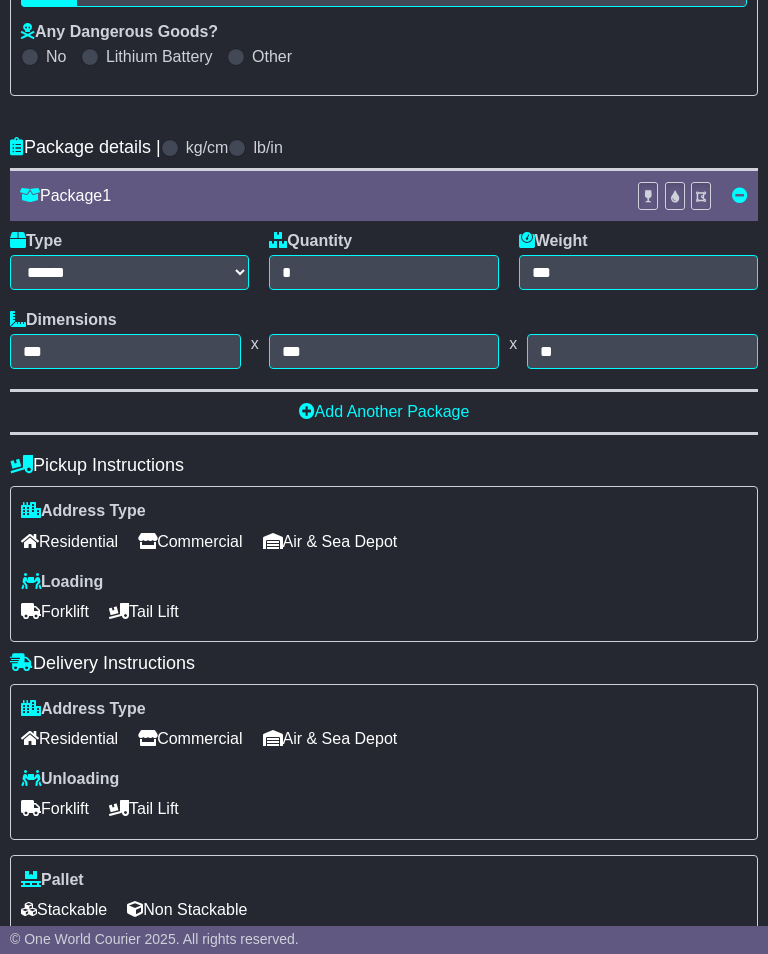 click on "Forklift" at bounding box center (55, 611) 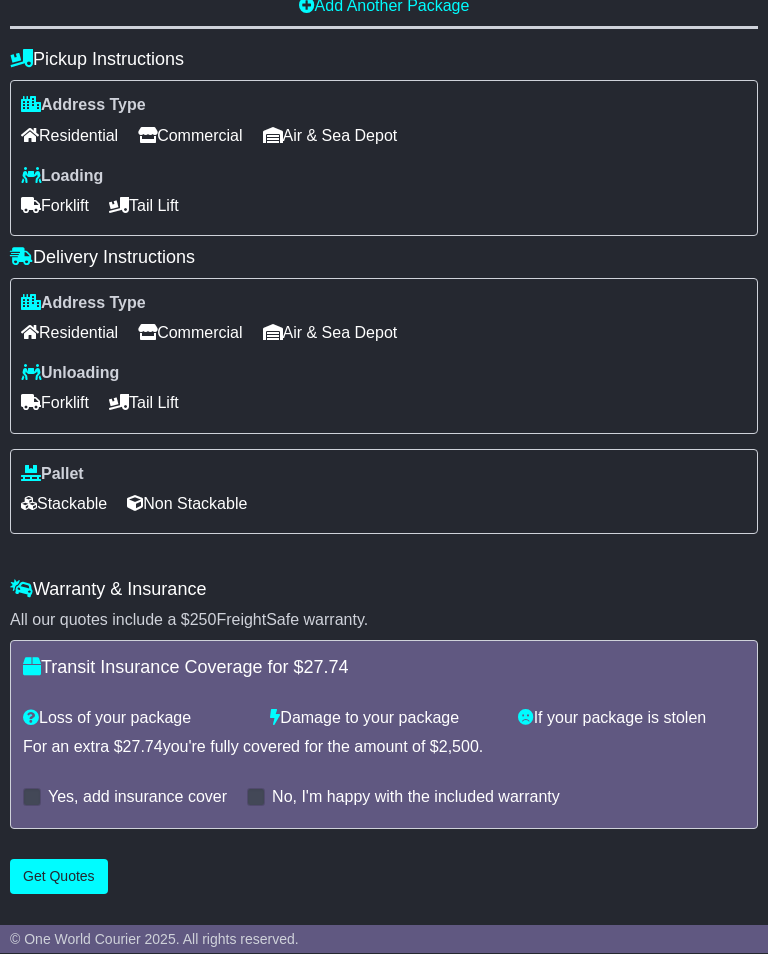 scroll, scrollTop: 960, scrollLeft: 0, axis: vertical 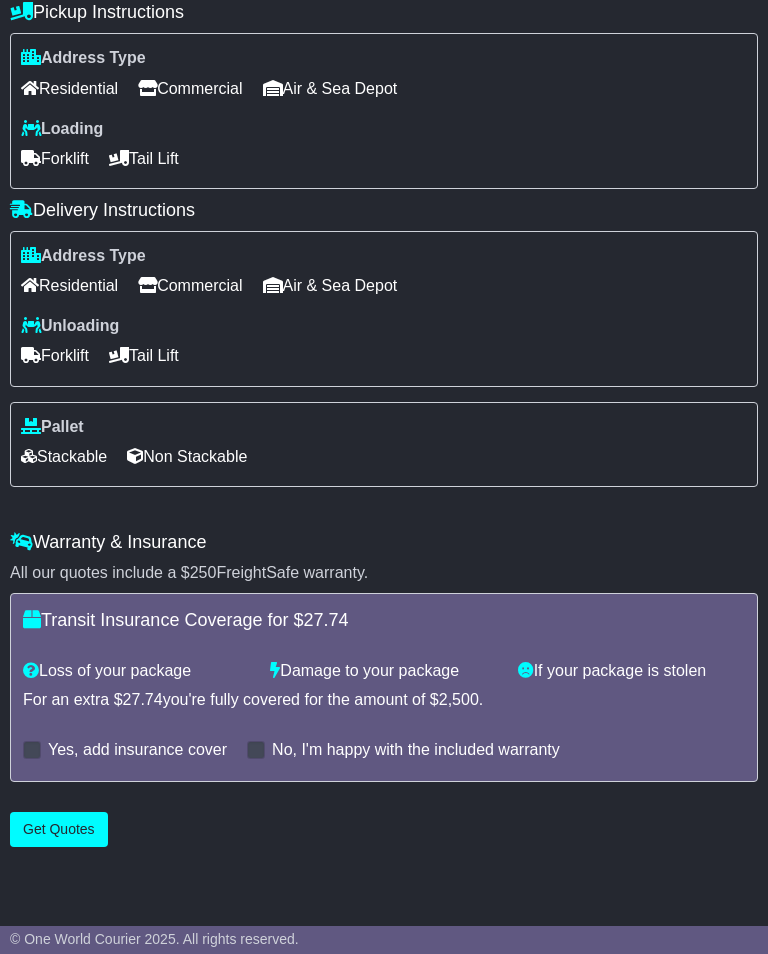 click on "Get Quotes" at bounding box center (59, 829) 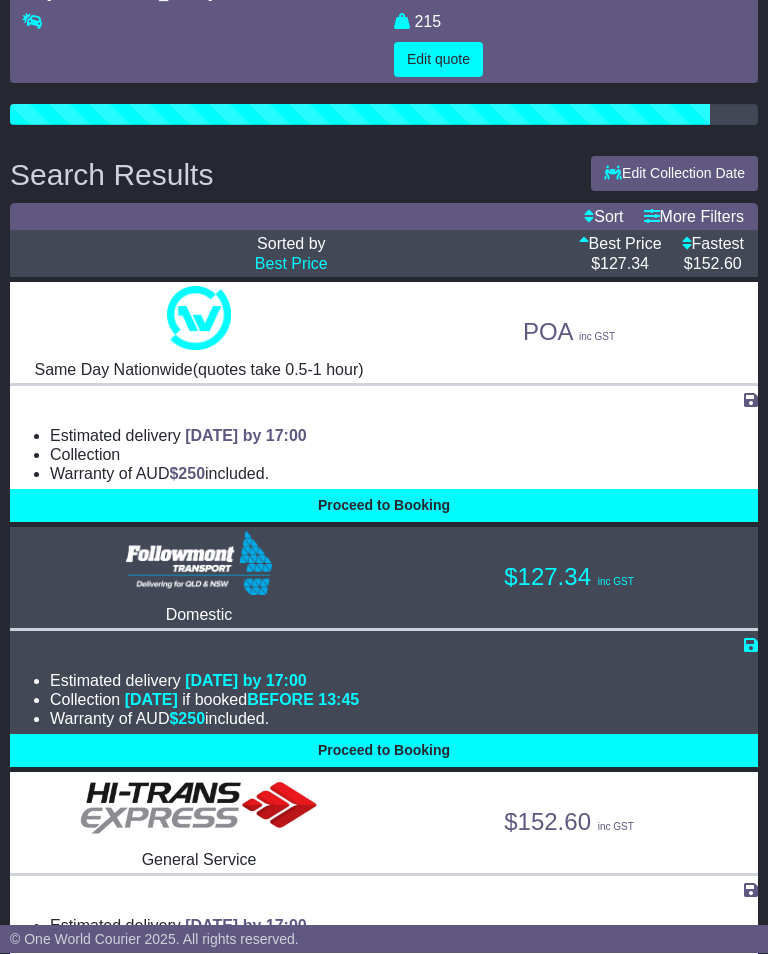 scroll, scrollTop: 209, scrollLeft: 0, axis: vertical 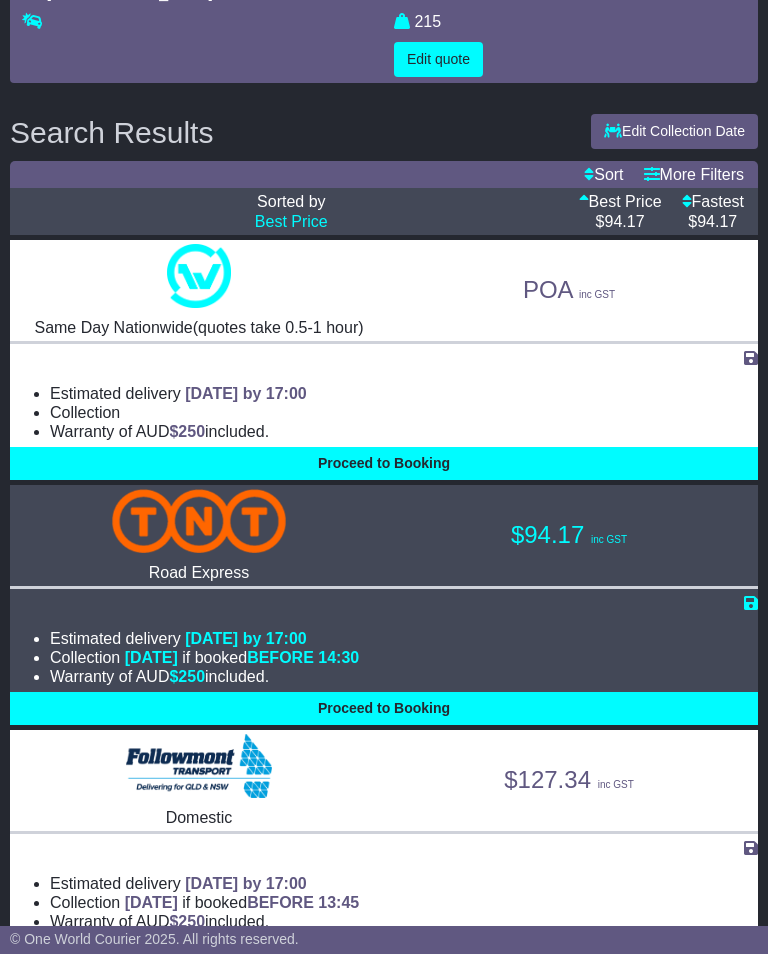 click on "Proceed to Booking" at bounding box center [384, 708] 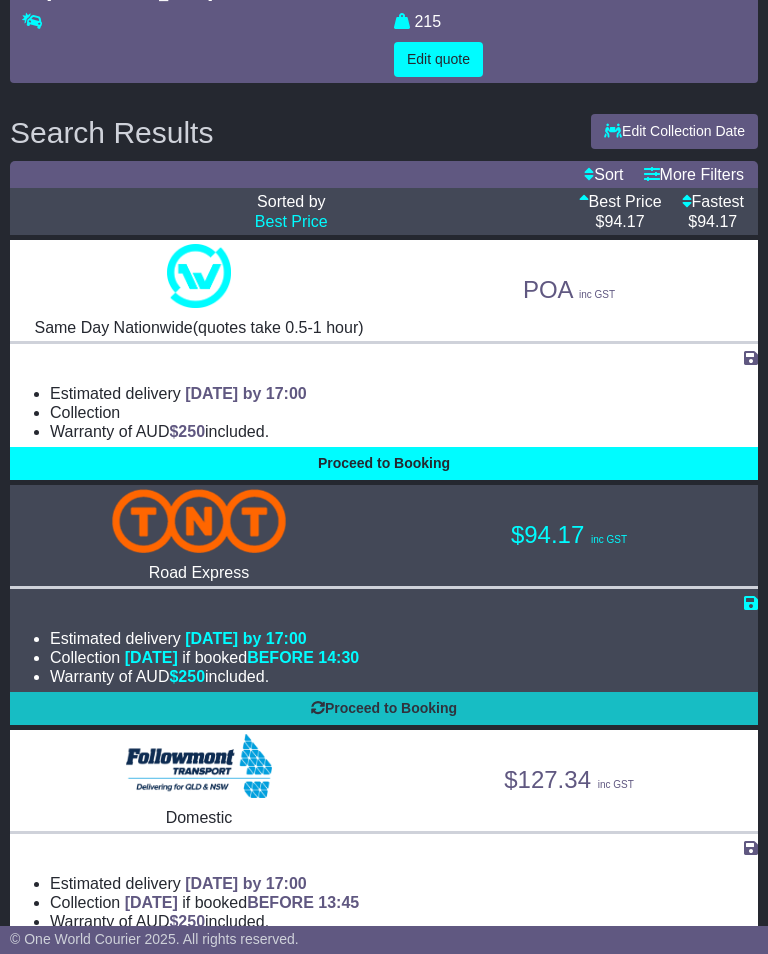 select on "*****" 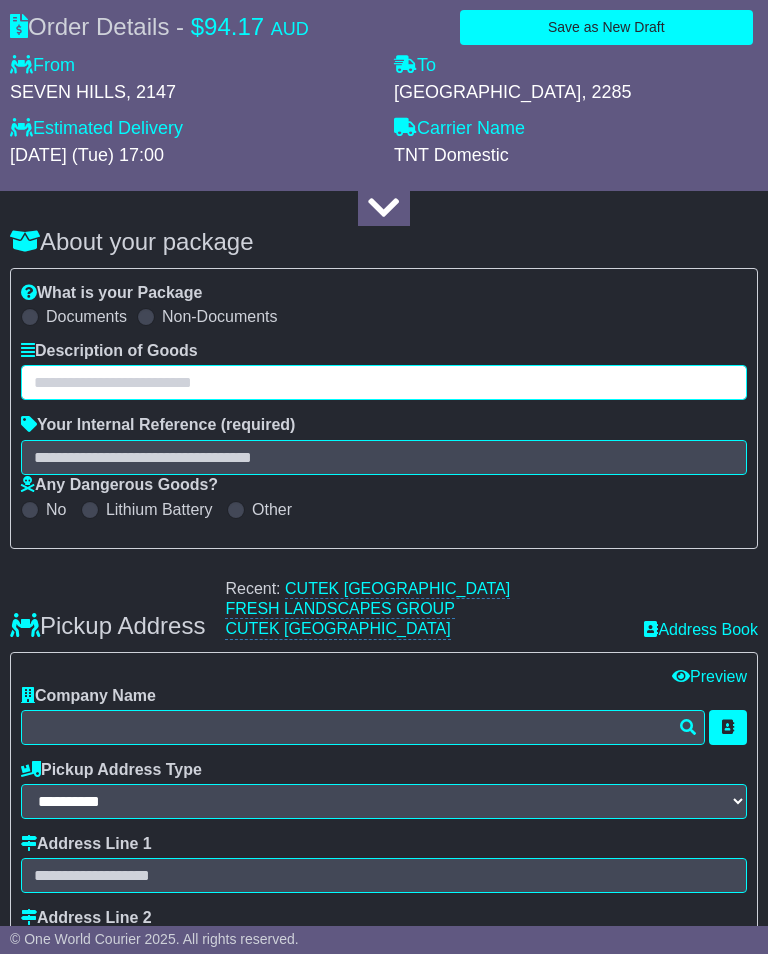 click at bounding box center (384, 382) 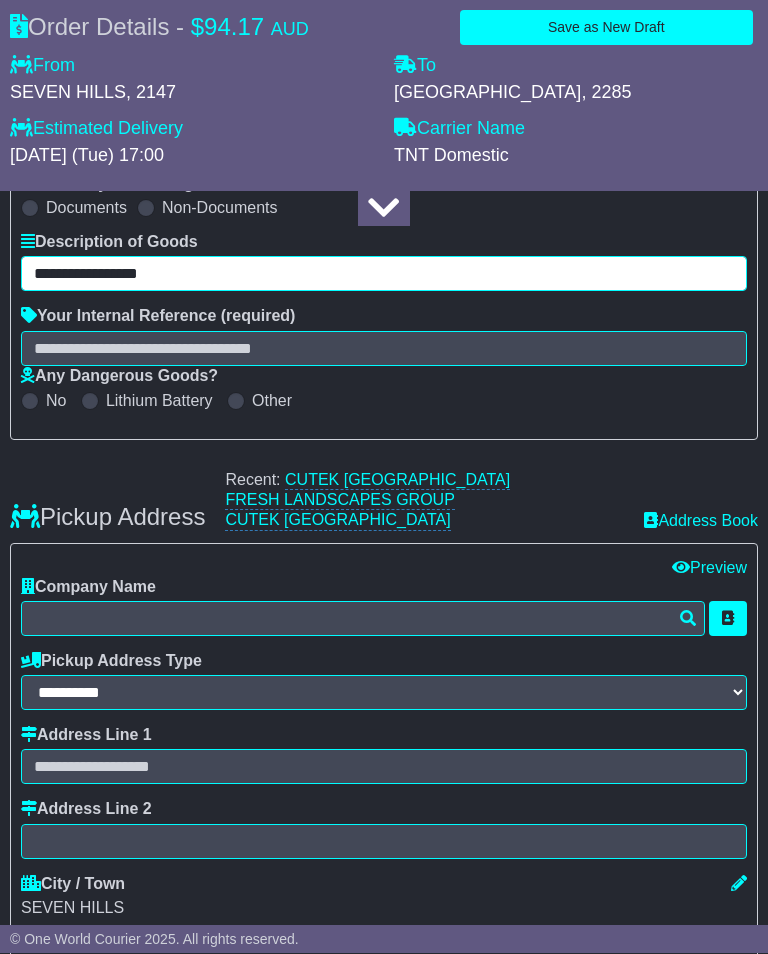 scroll, scrollTop: 319, scrollLeft: 0, axis: vertical 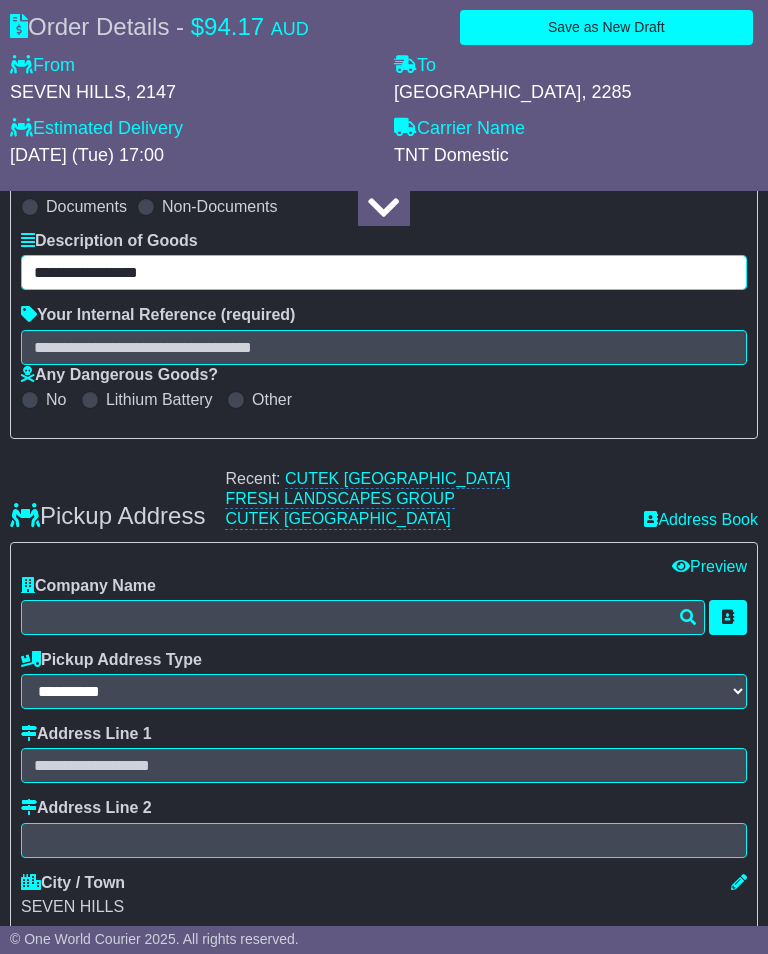 type on "**********" 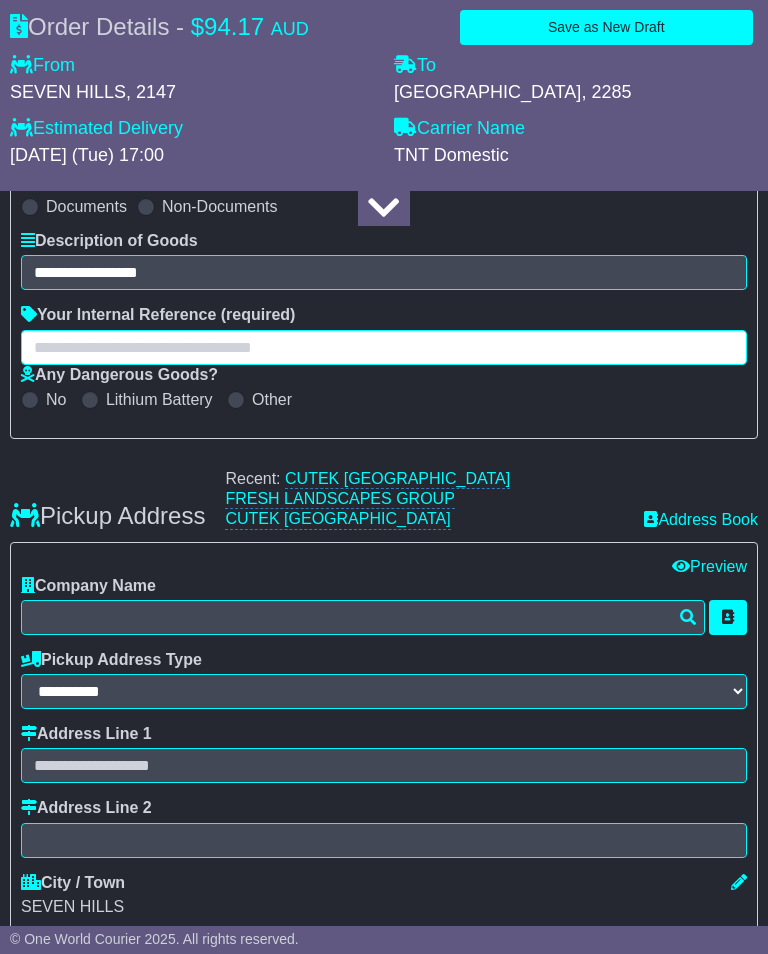 click at bounding box center (384, 347) 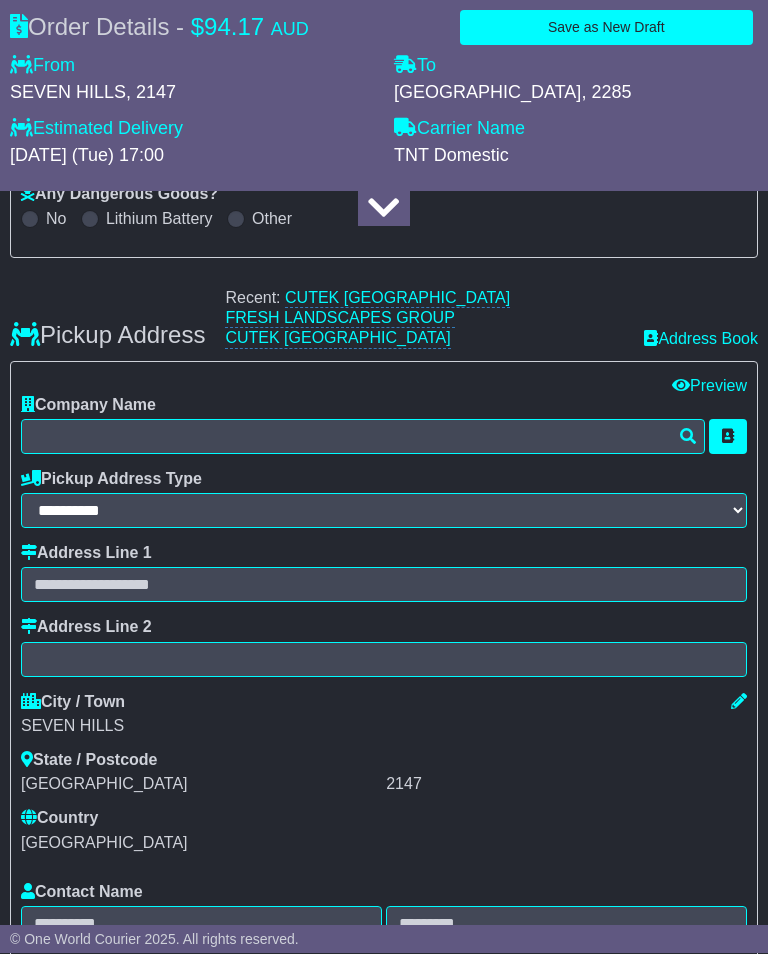 scroll, scrollTop: 496, scrollLeft: 0, axis: vertical 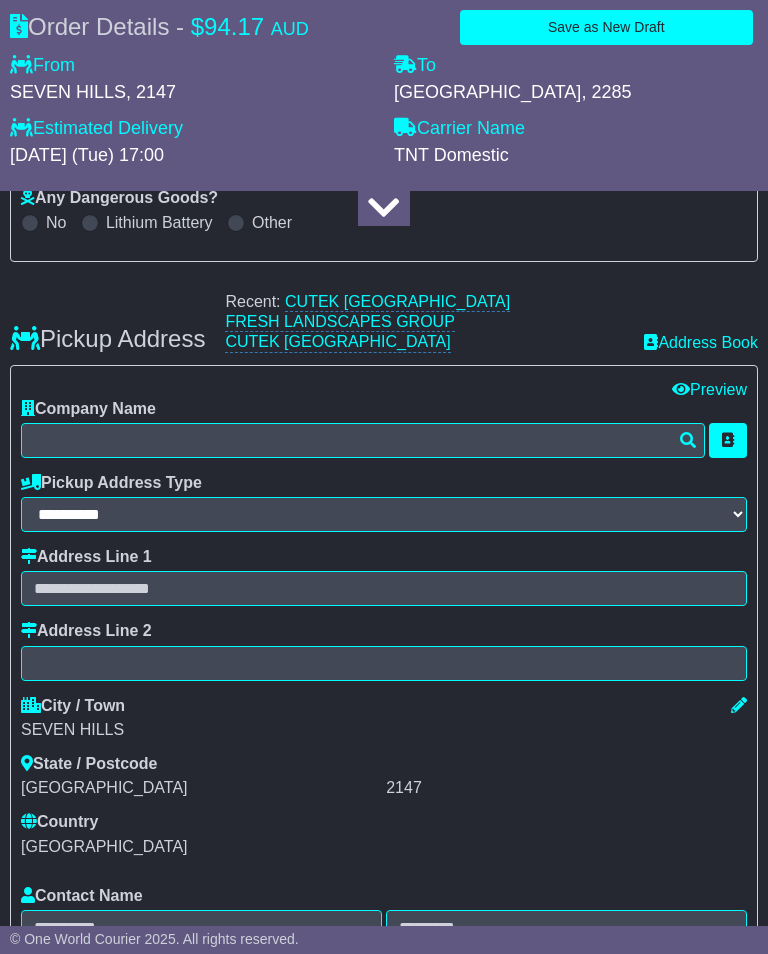 type on "*****" 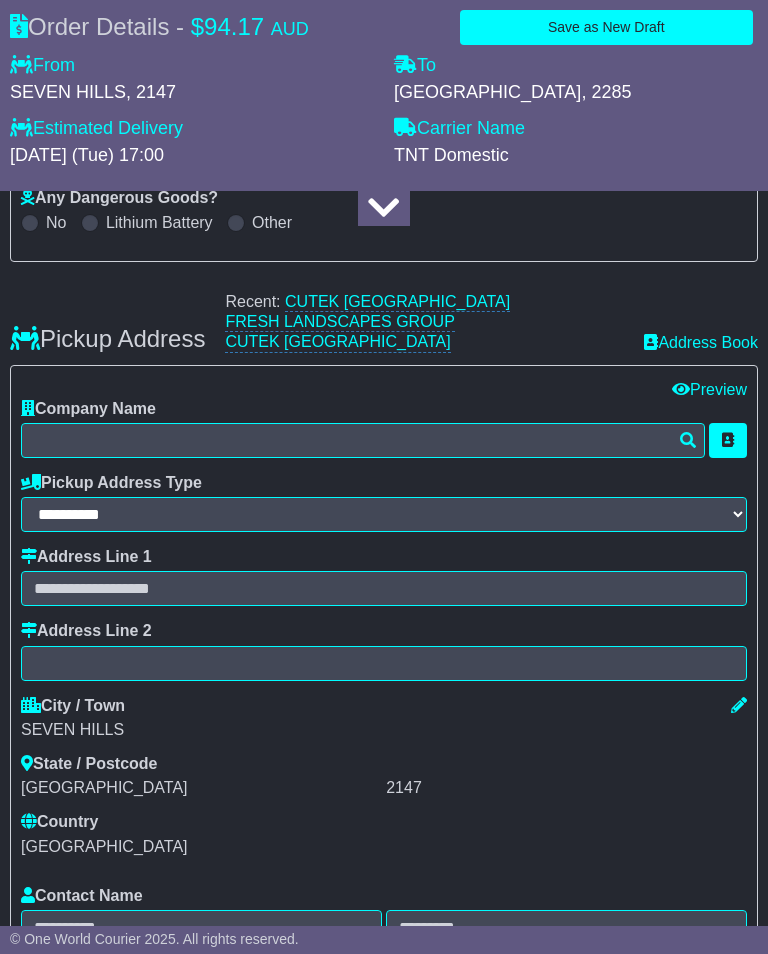 click on "CUTEK [GEOGRAPHIC_DATA]" at bounding box center [397, 302] 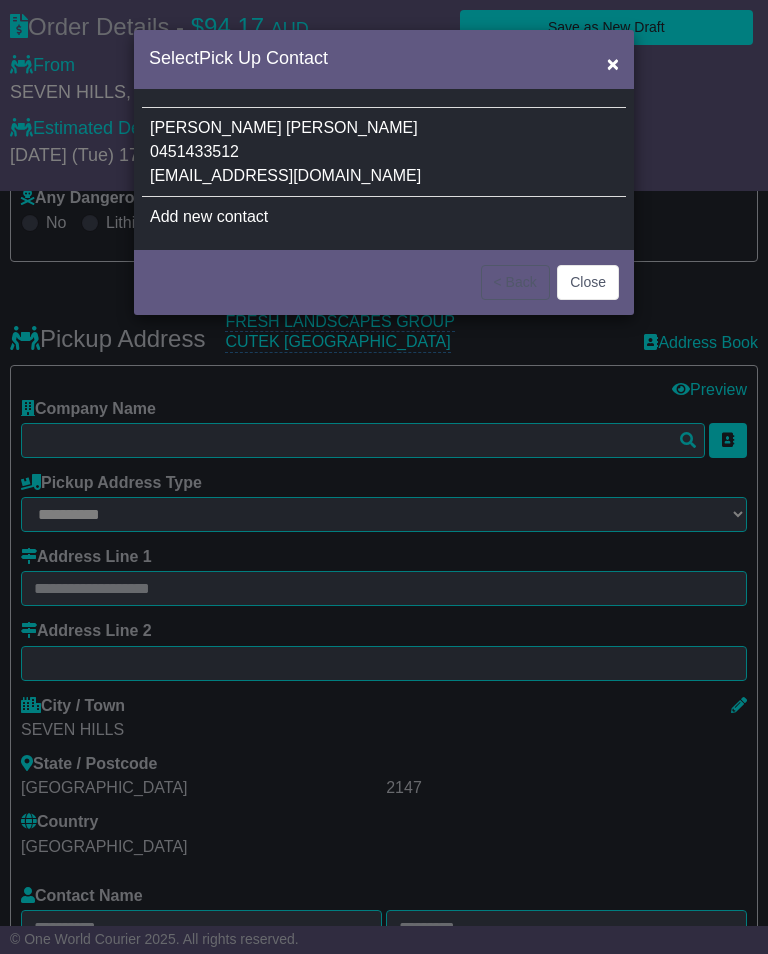 click on "Julio   Mendoza-Correa
0451433512
nswdispatch@cutekaustralia.com.au" at bounding box center [384, 152] 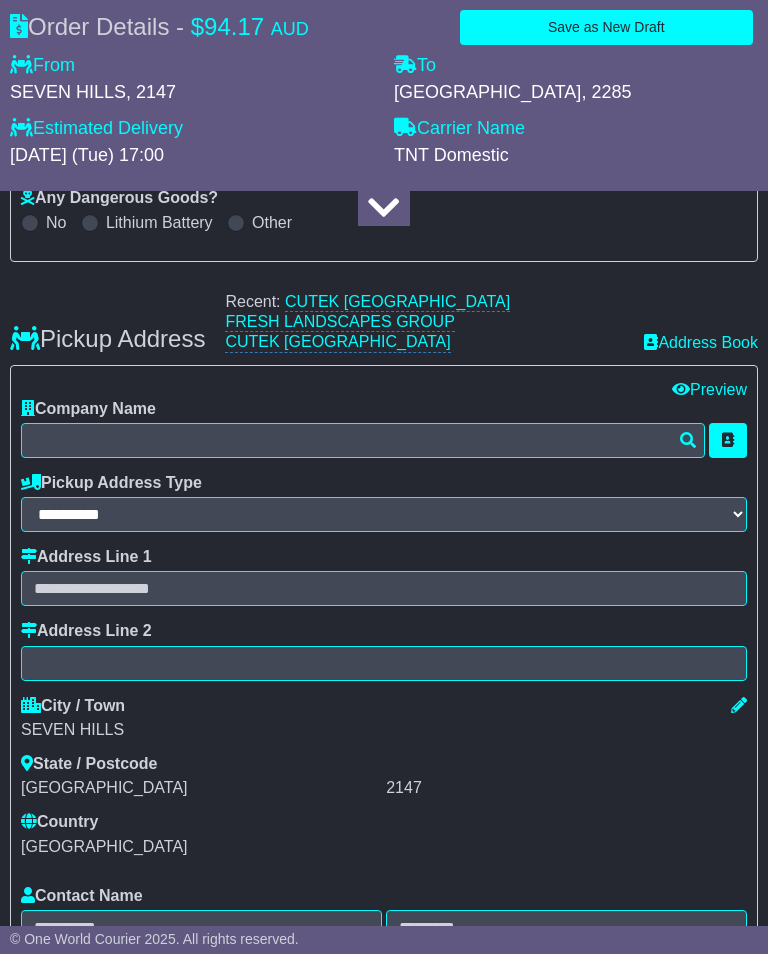 type on "**********" 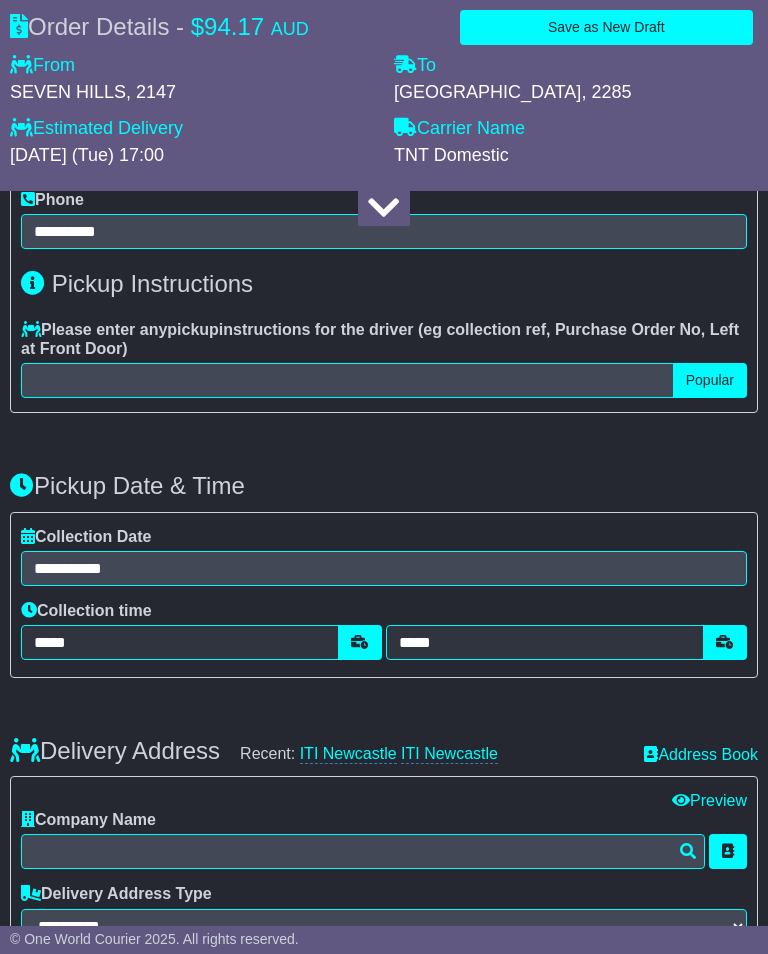 scroll, scrollTop: 1362, scrollLeft: 0, axis: vertical 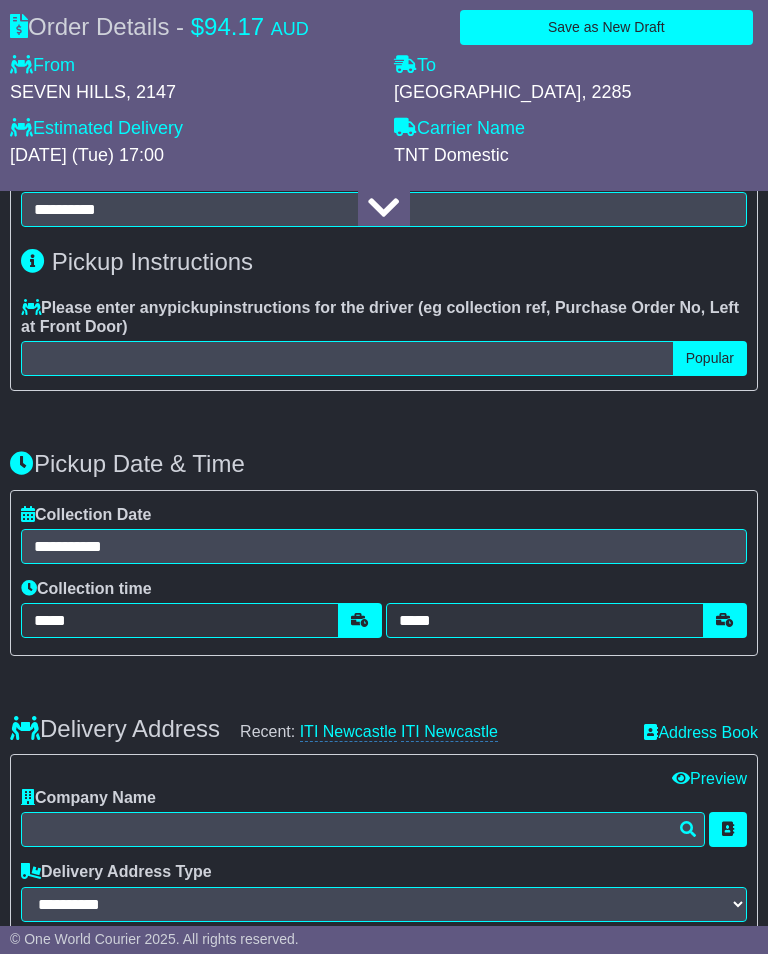 click on "ITI Newcastle" at bounding box center (348, 732) 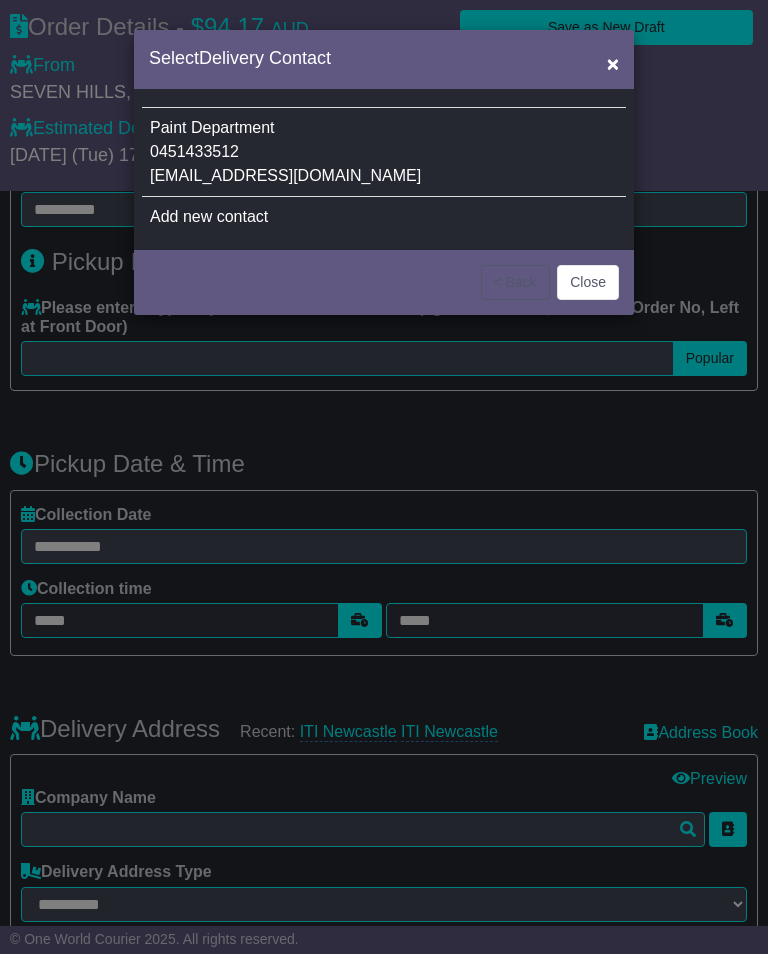 click on "Paint   Department
0451433512
nswdispatch@cutekaustralia.com.au" at bounding box center (384, 152) 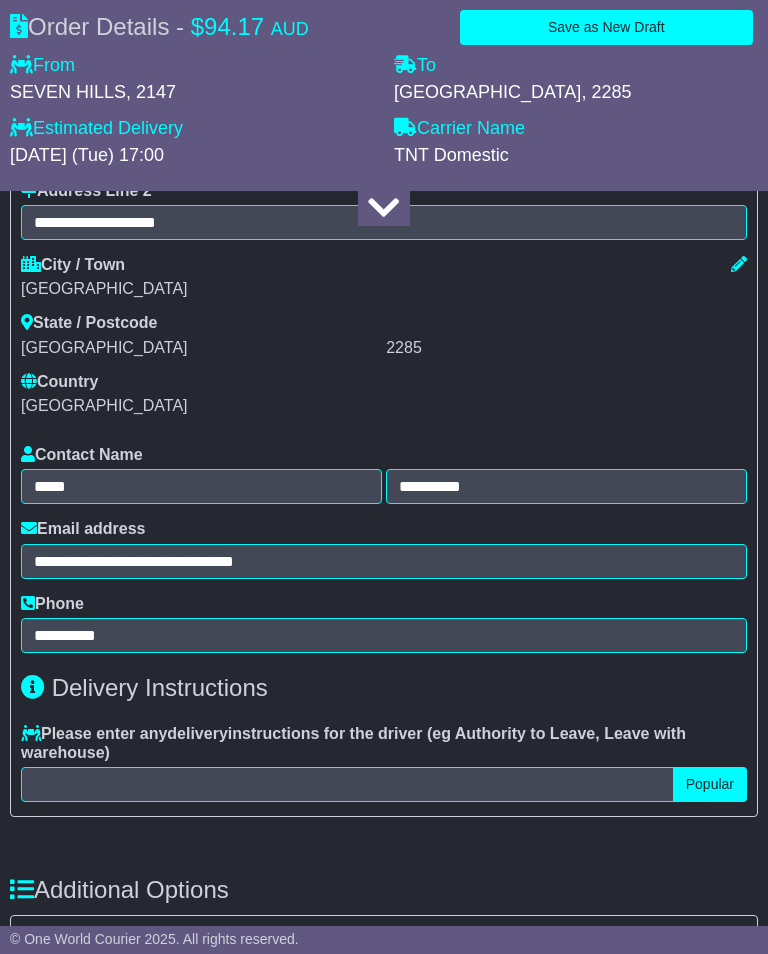 scroll, scrollTop: 2199, scrollLeft: 0, axis: vertical 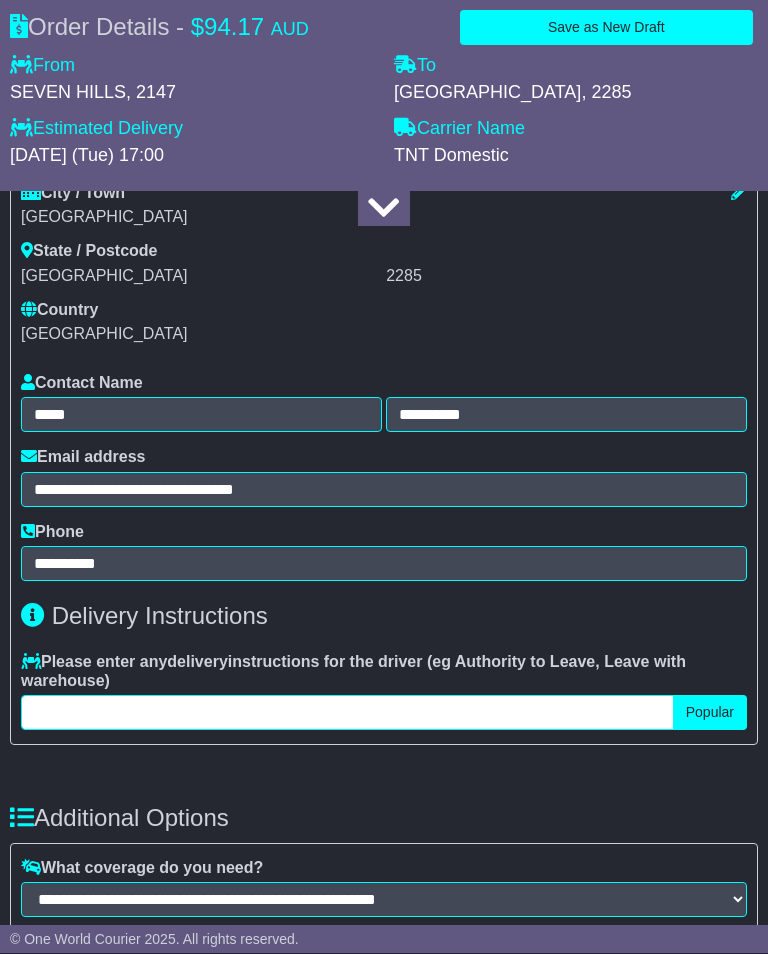 click at bounding box center [347, 713] 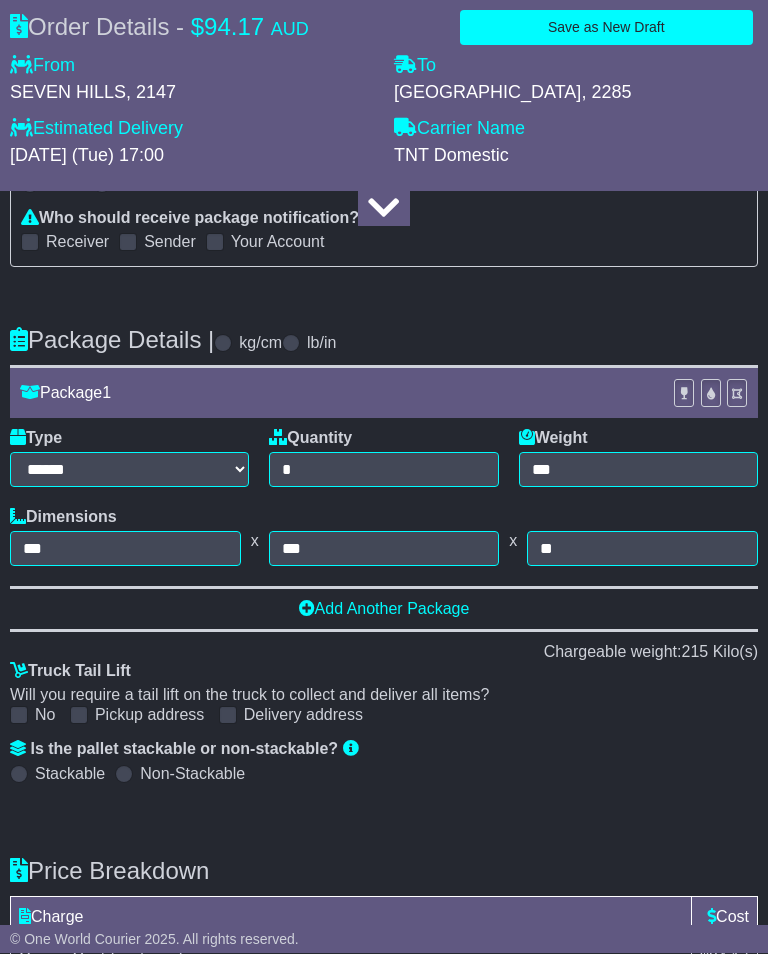 scroll, scrollTop: 3370, scrollLeft: 0, axis: vertical 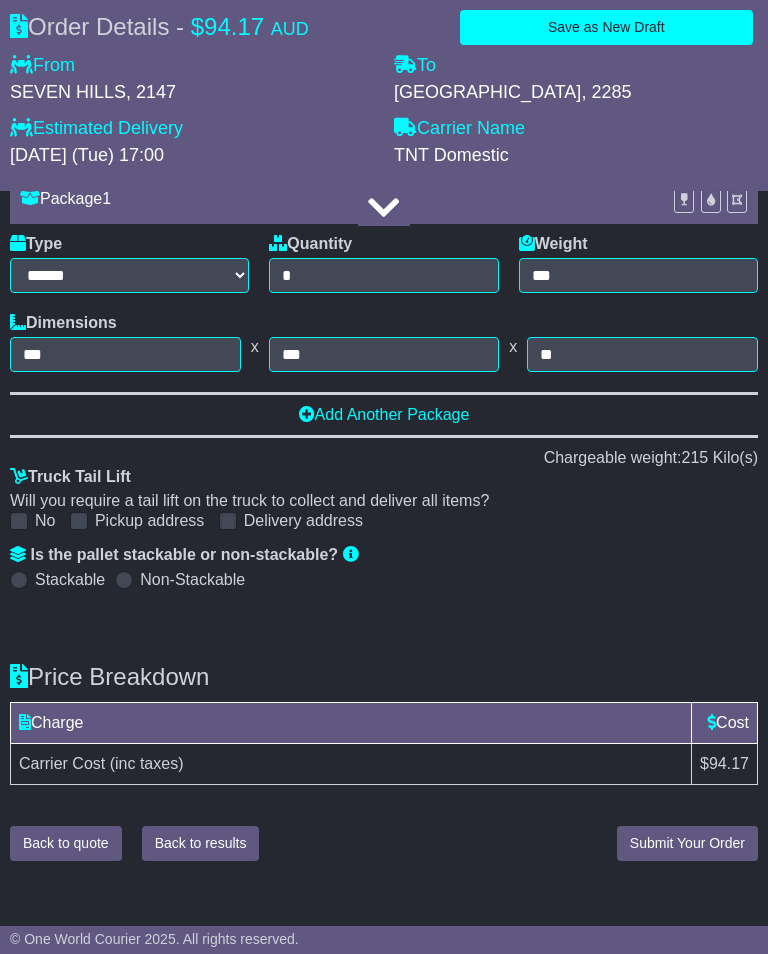 type on "**********" 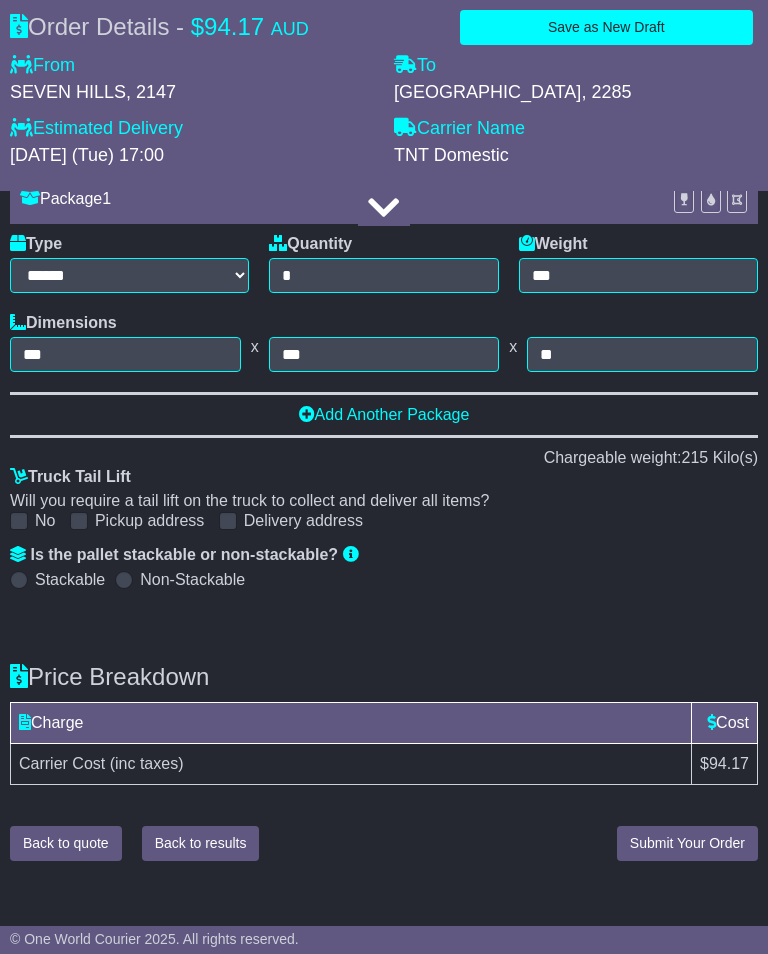 click on "Submit Your Order" at bounding box center (687, 843) 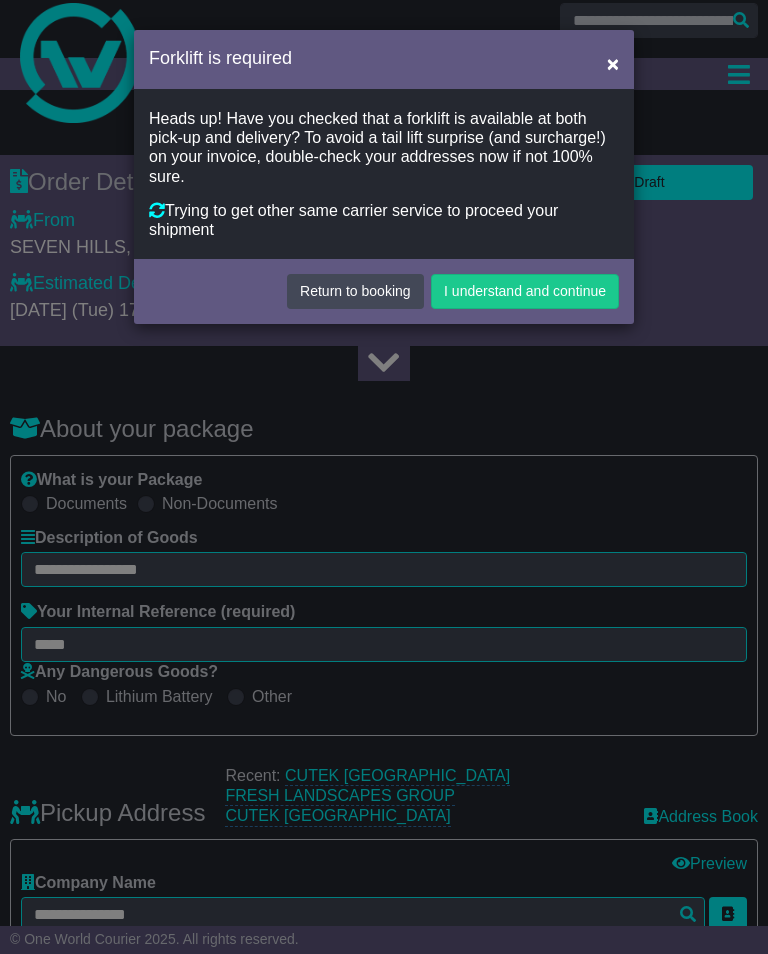 scroll, scrollTop: 0, scrollLeft: 0, axis: both 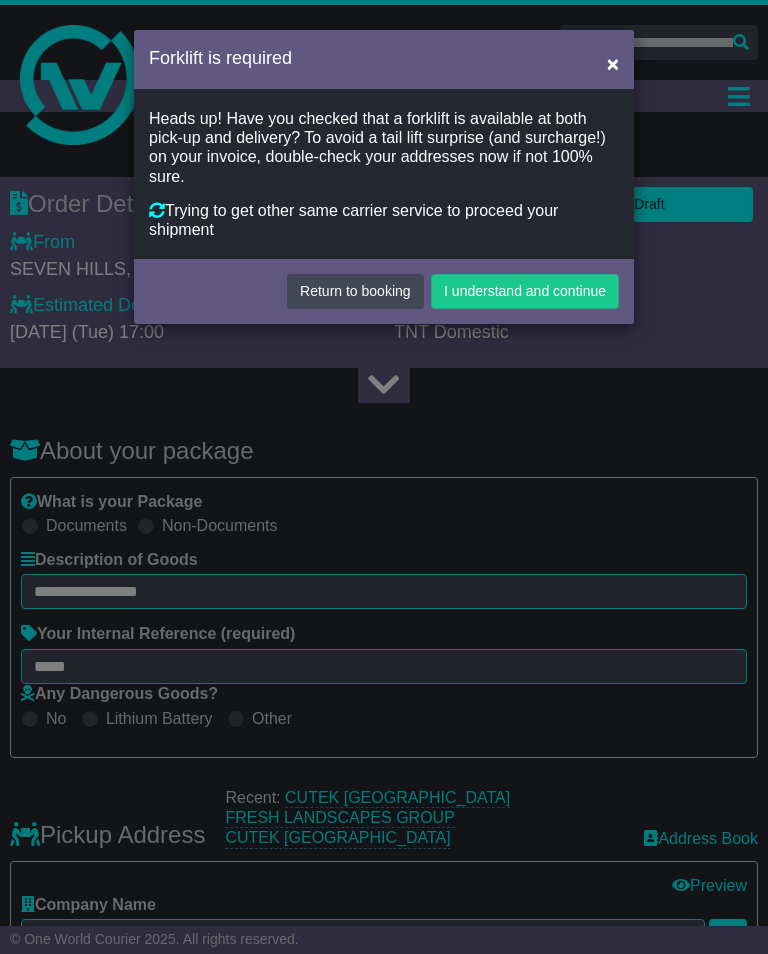 click on "I understand and continue" at bounding box center [525, 291] 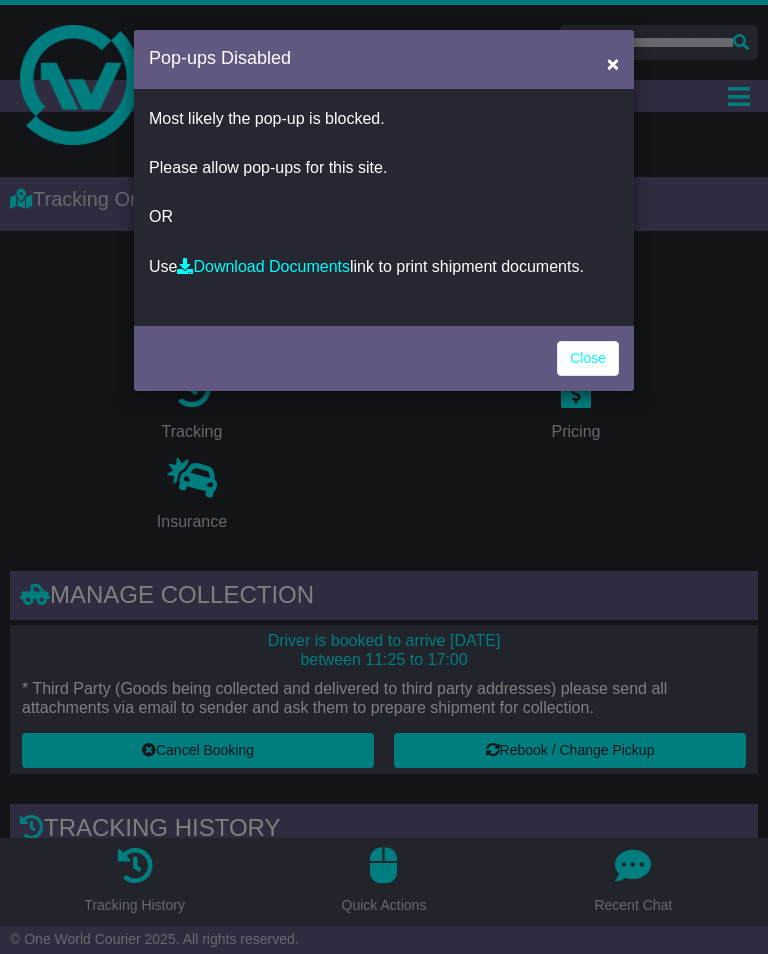 scroll, scrollTop: 0, scrollLeft: 0, axis: both 